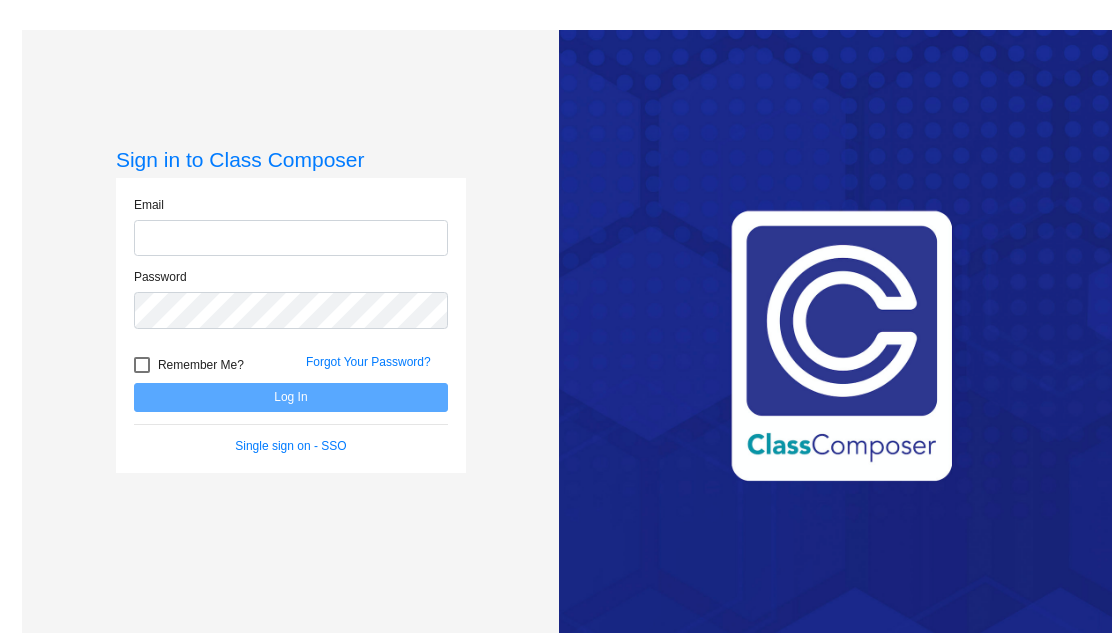scroll, scrollTop: 0, scrollLeft: 0, axis: both 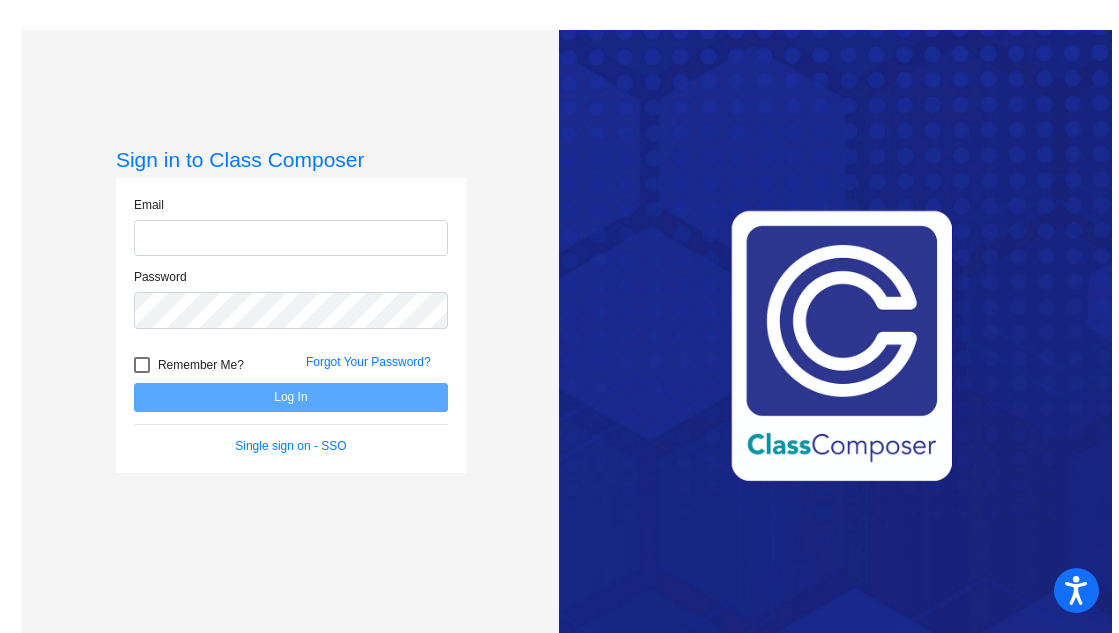 type on "[EMAIL]" 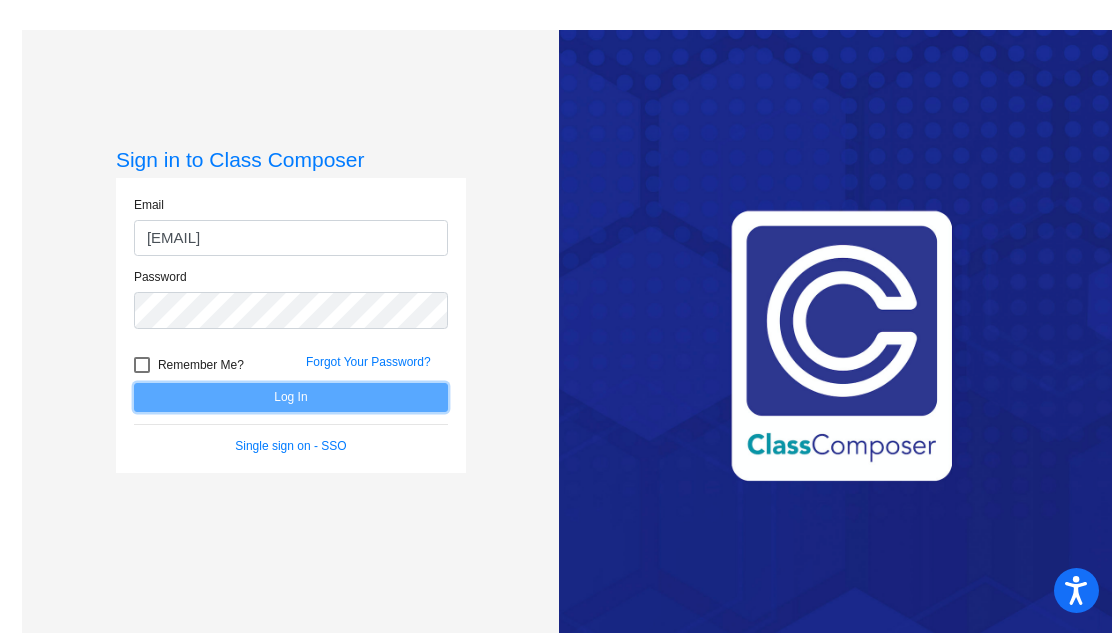 click on "Log In" 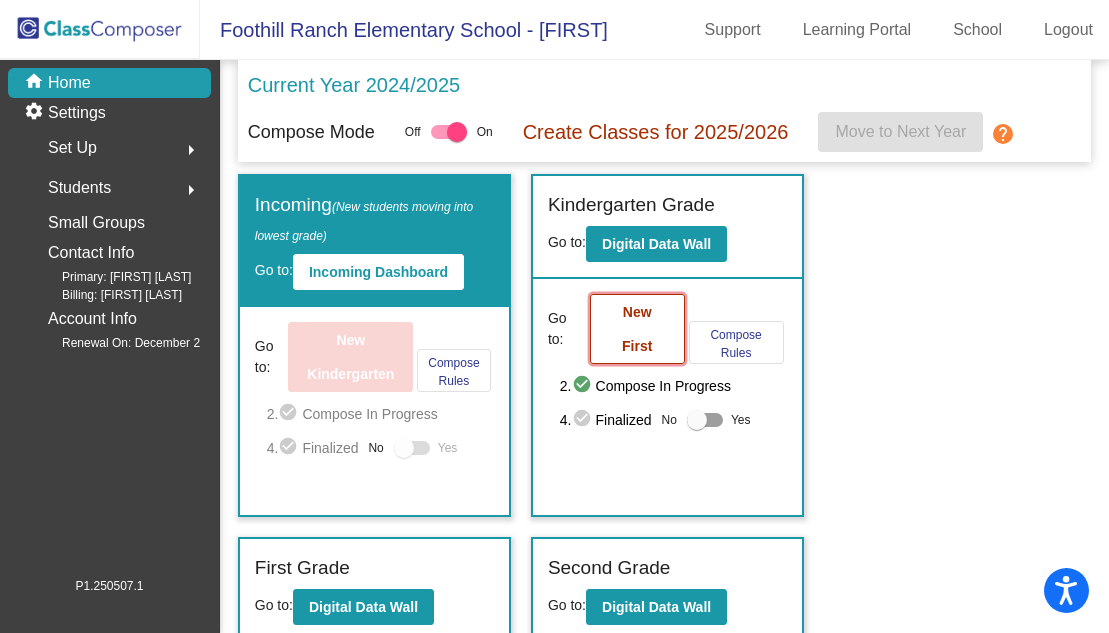 click on "New First" 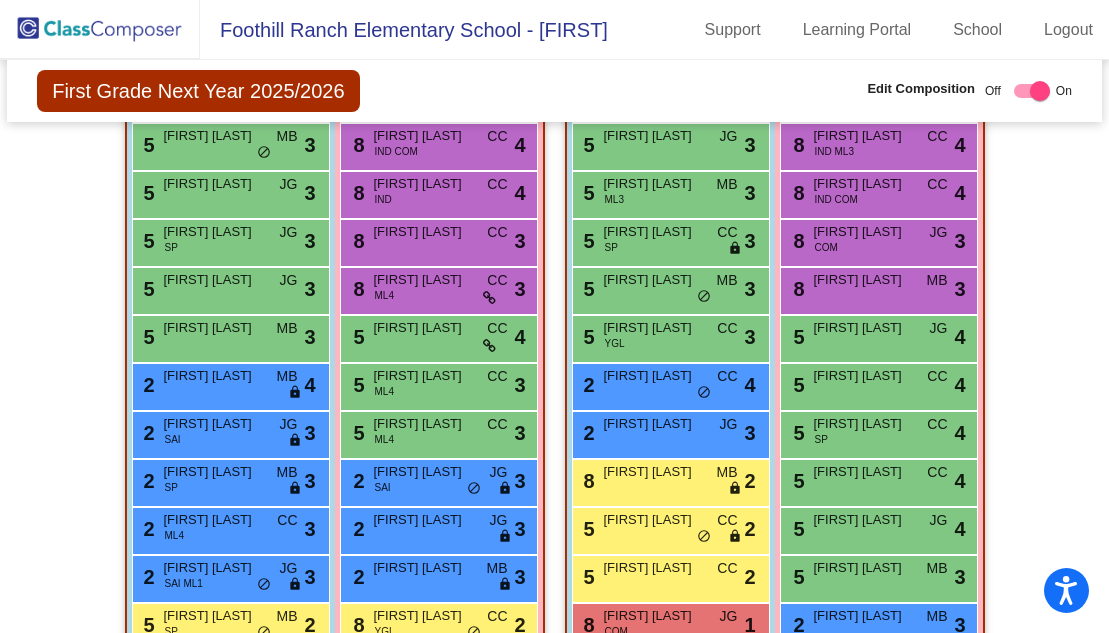 scroll, scrollTop: 0, scrollLeft: 0, axis: both 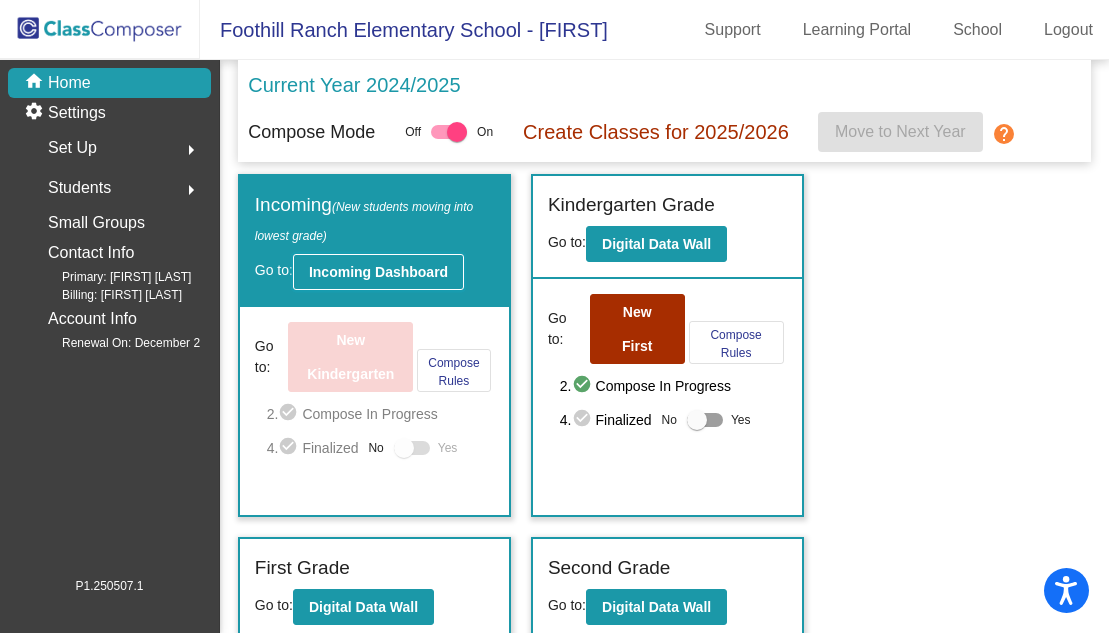 click on "Incoming Dashboard" 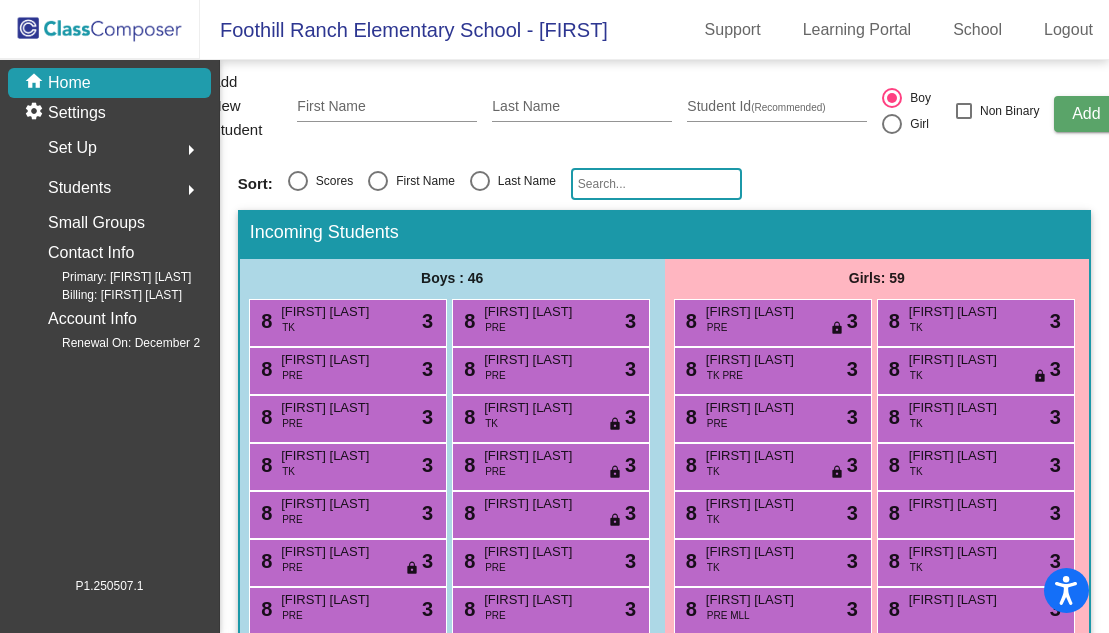 scroll, scrollTop: 0, scrollLeft: 0, axis: both 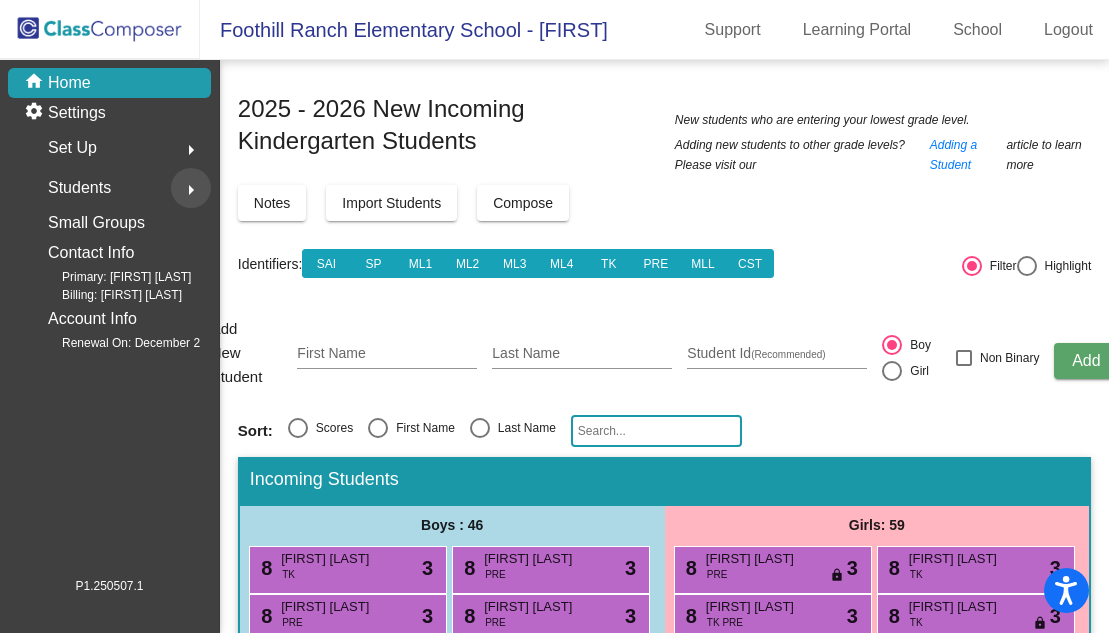 click on "arrow_right" 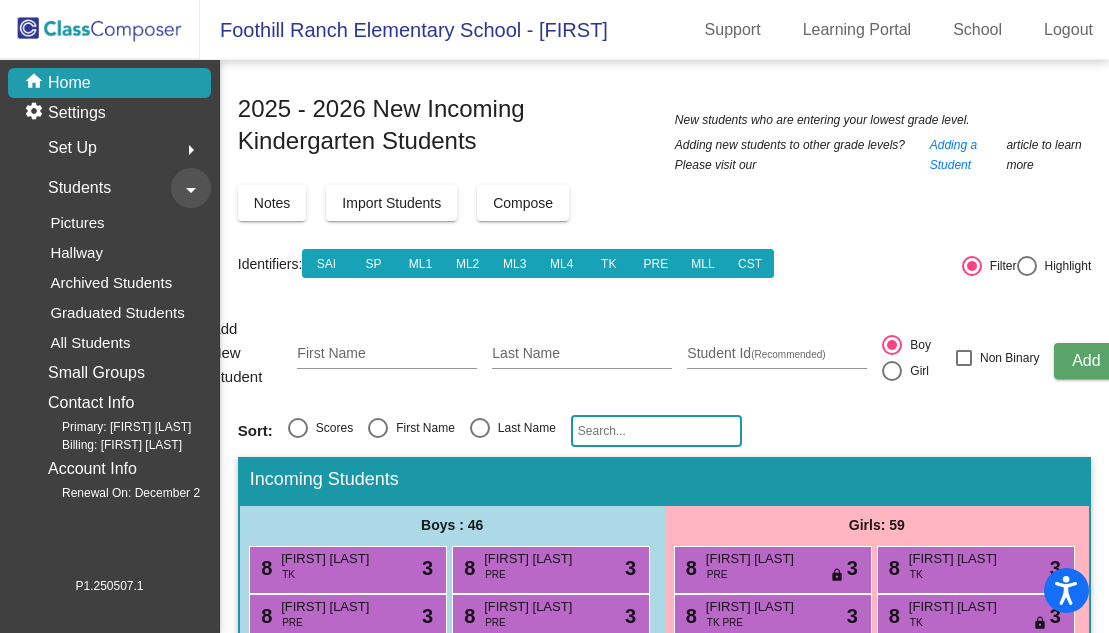 click on "arrow_drop_down" 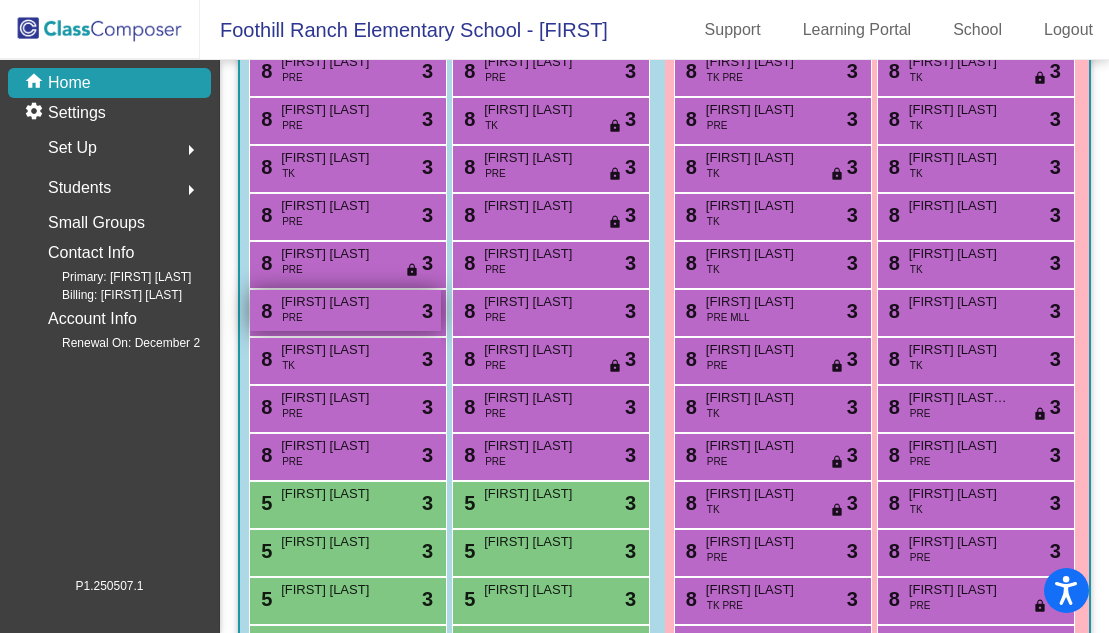 scroll, scrollTop: 548, scrollLeft: 0, axis: vertical 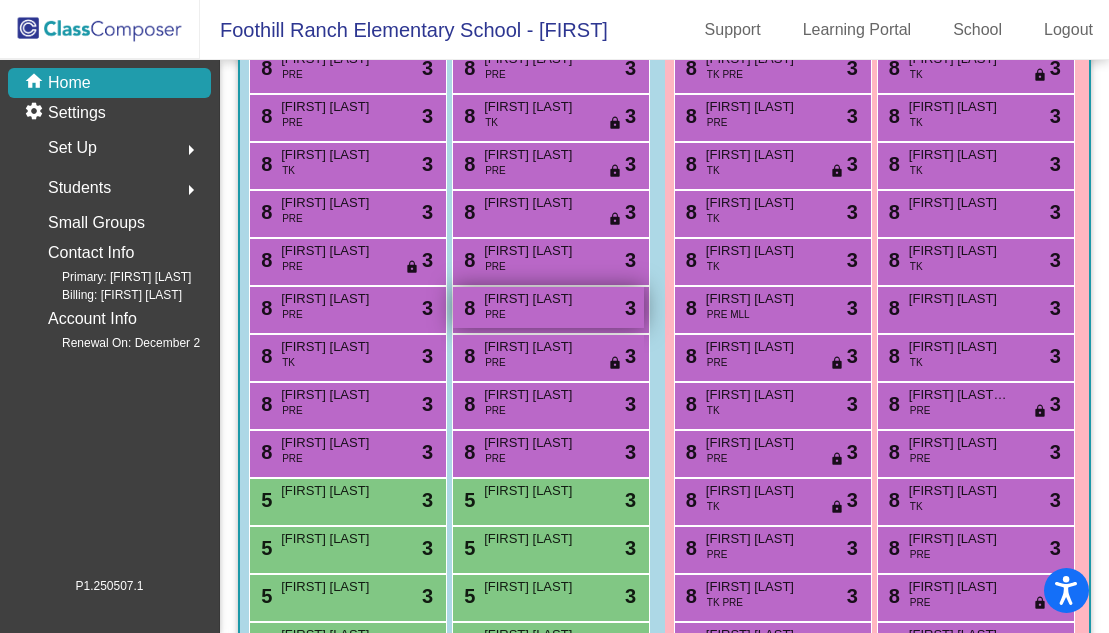 click on "[FIRST] [LAST]" at bounding box center [534, 299] 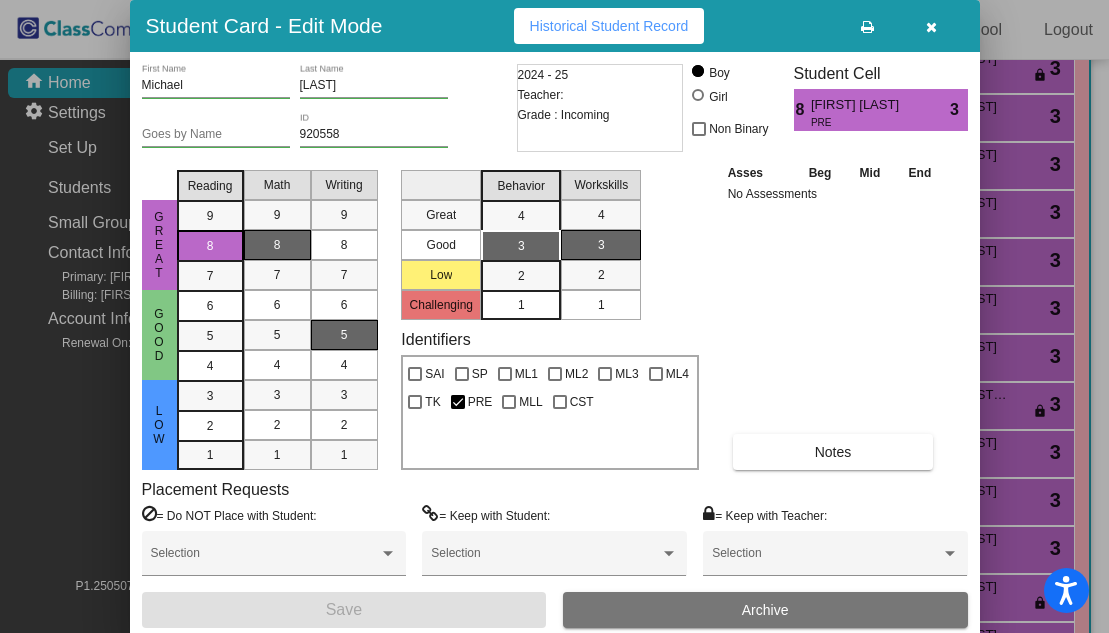 scroll, scrollTop: 0, scrollLeft: 0, axis: both 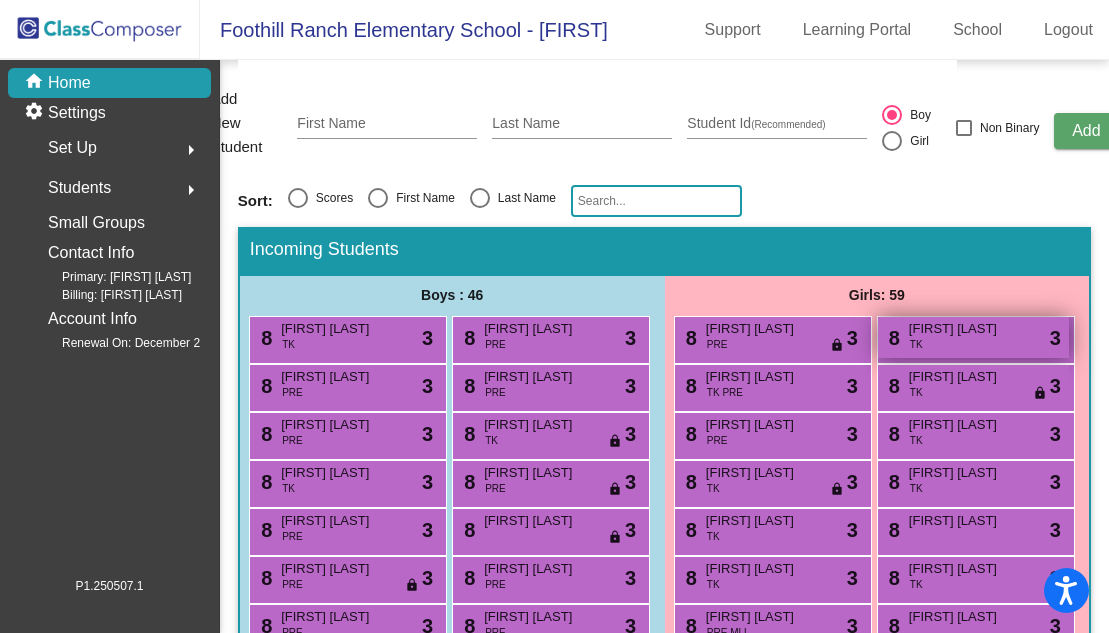 click on "[FIRST] [LAST]" at bounding box center [959, 329] 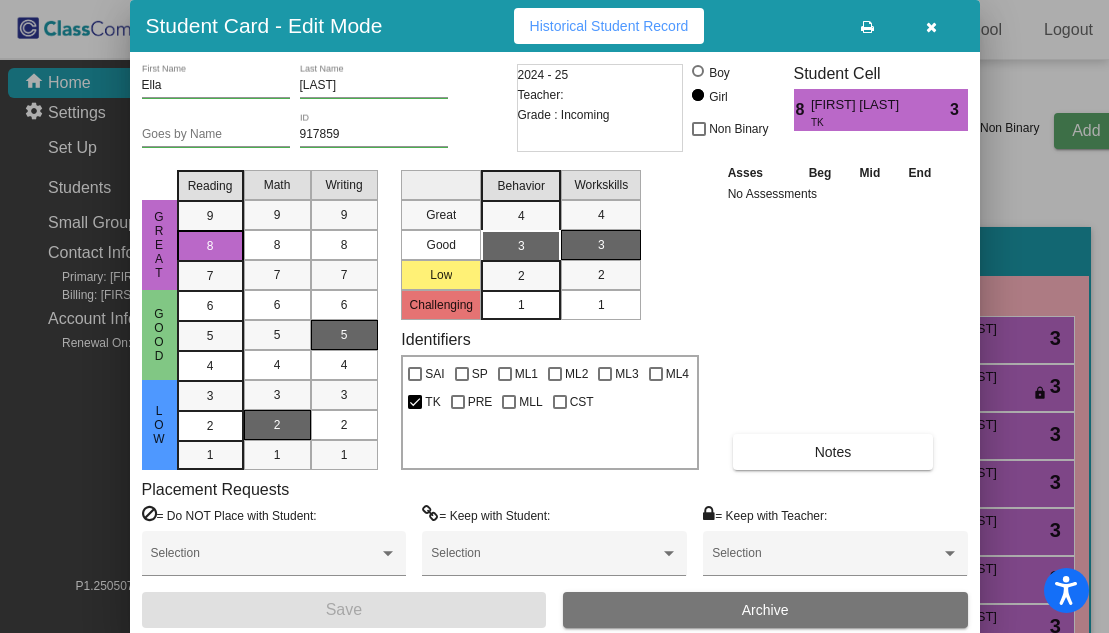 scroll, scrollTop: 0, scrollLeft: 0, axis: both 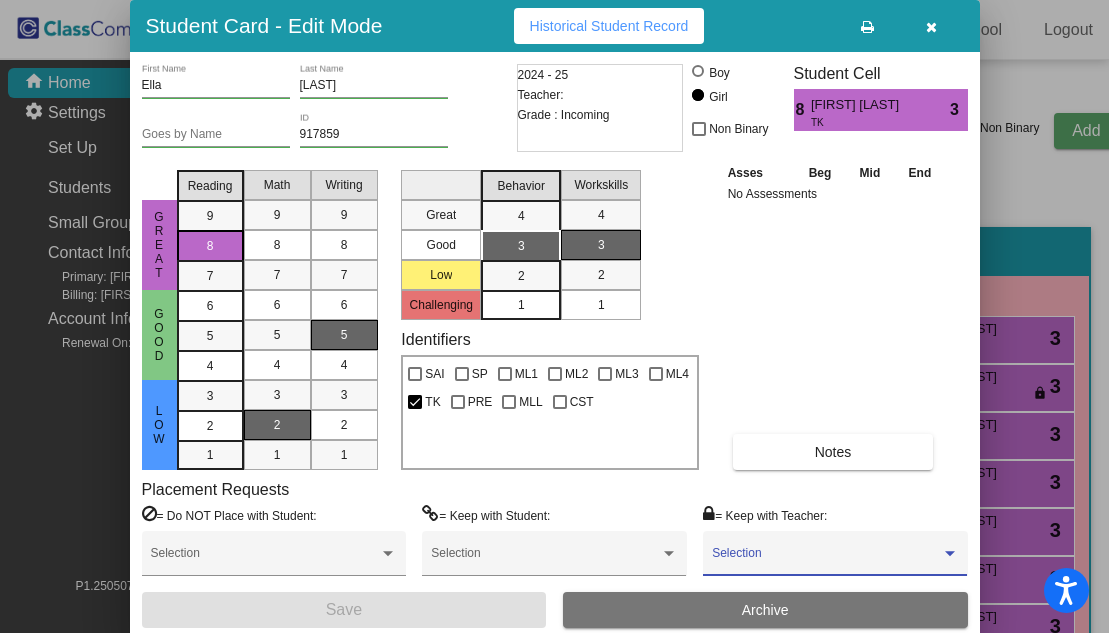click at bounding box center [826, 560] 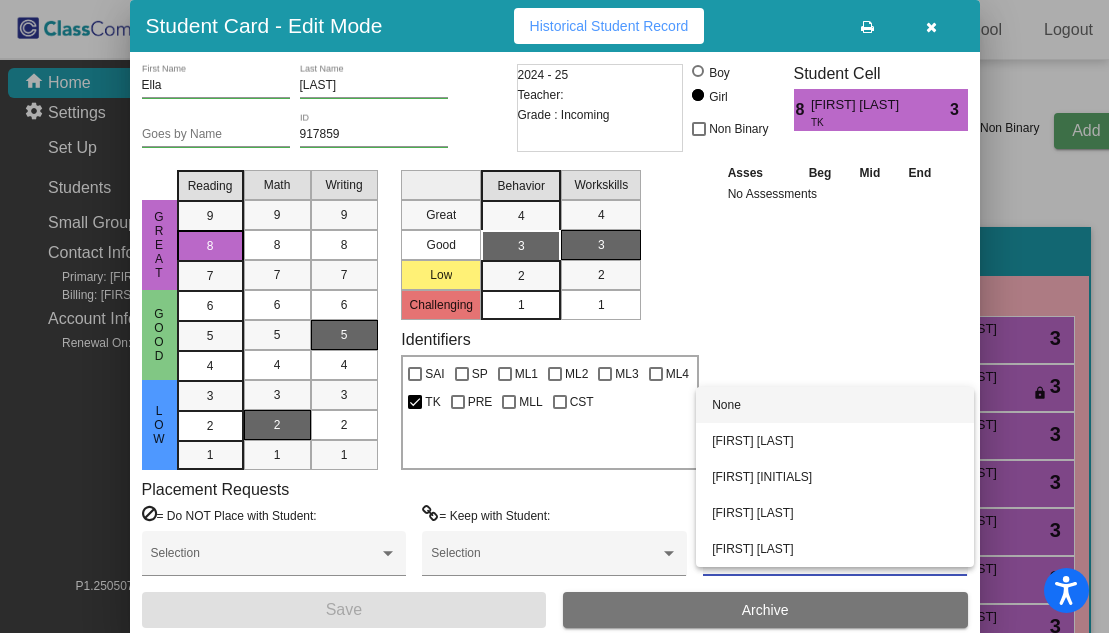 click at bounding box center [554, 316] 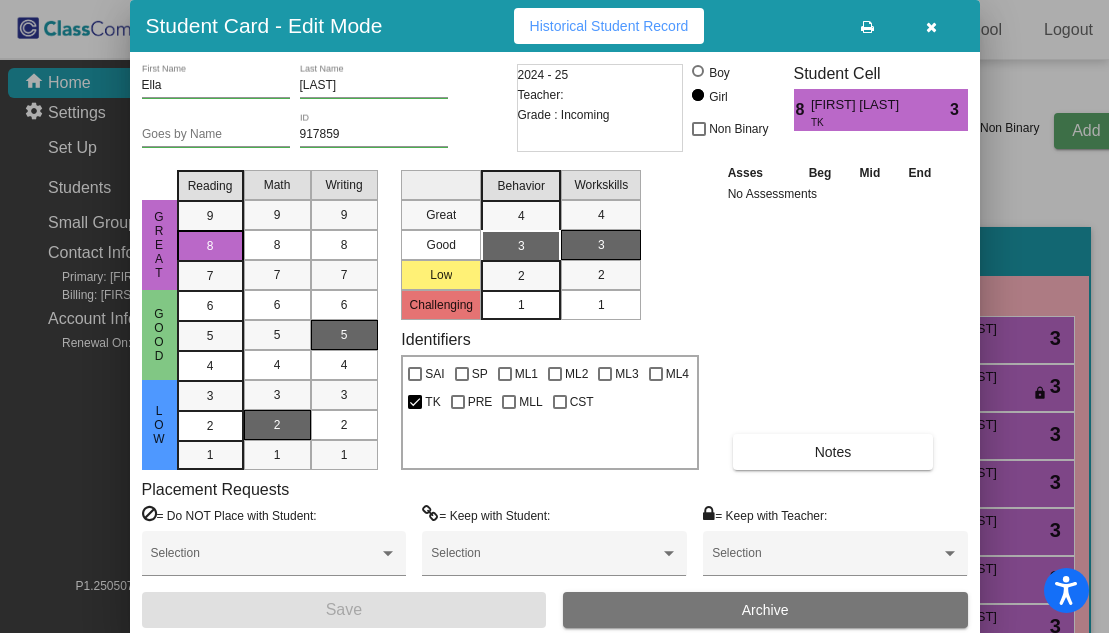scroll, scrollTop: 0, scrollLeft: 0, axis: both 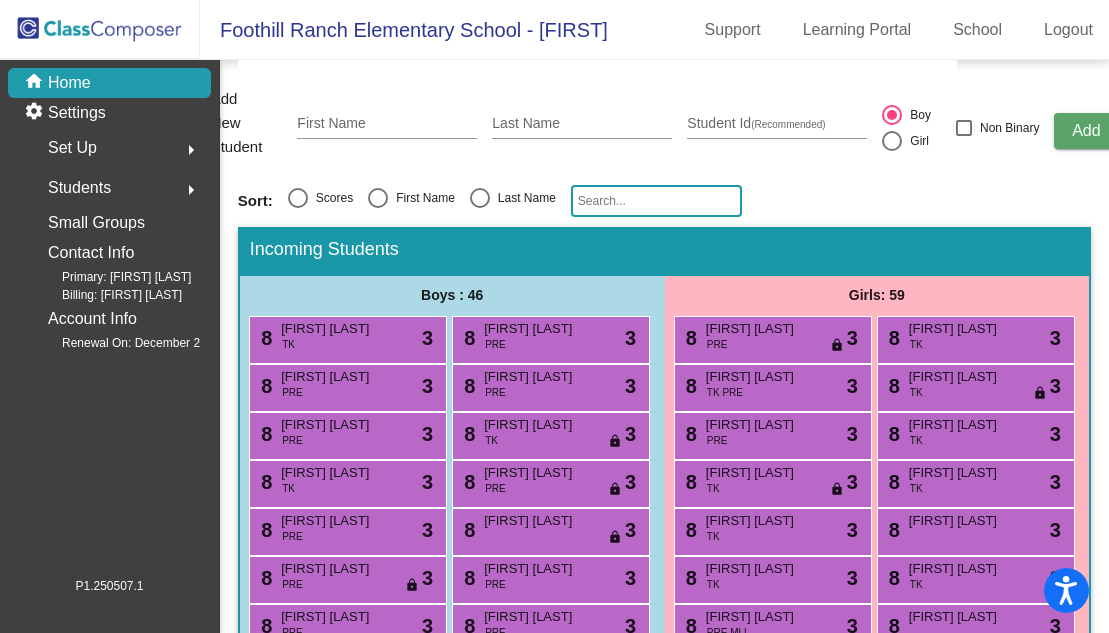 click on "Students  arrow_right" 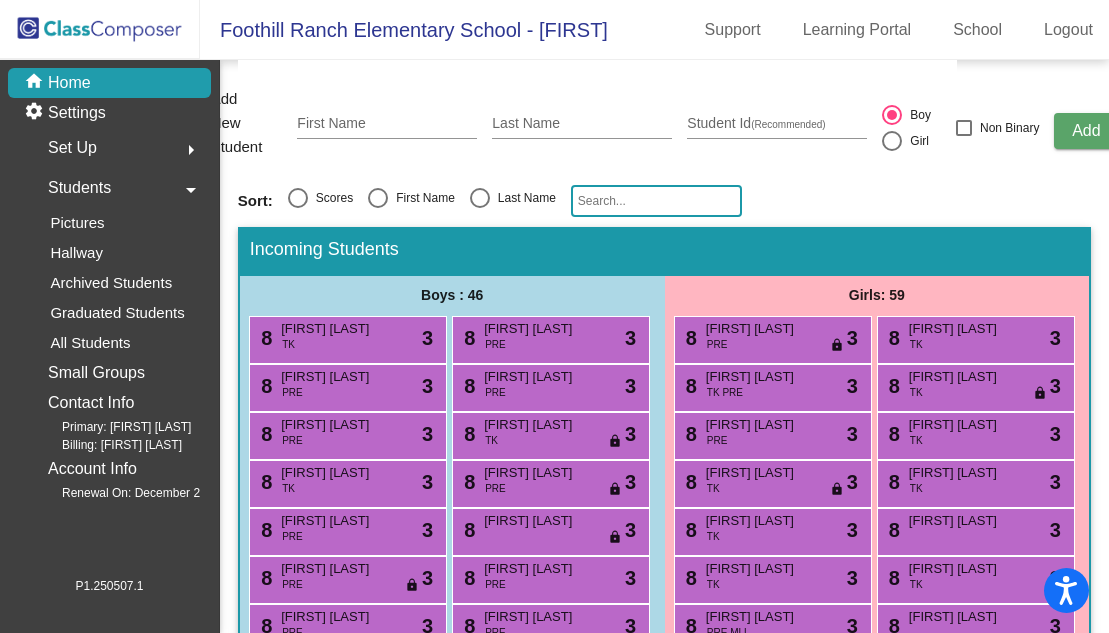 click on "Set Up  arrow_right" 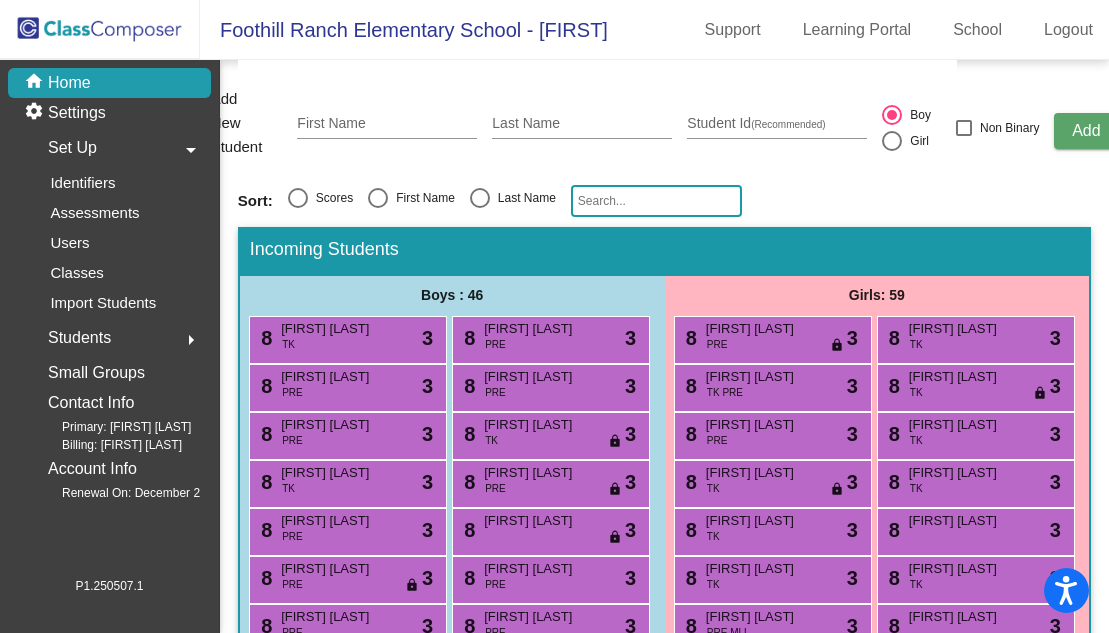 click on "Set Up  arrow_drop_down" 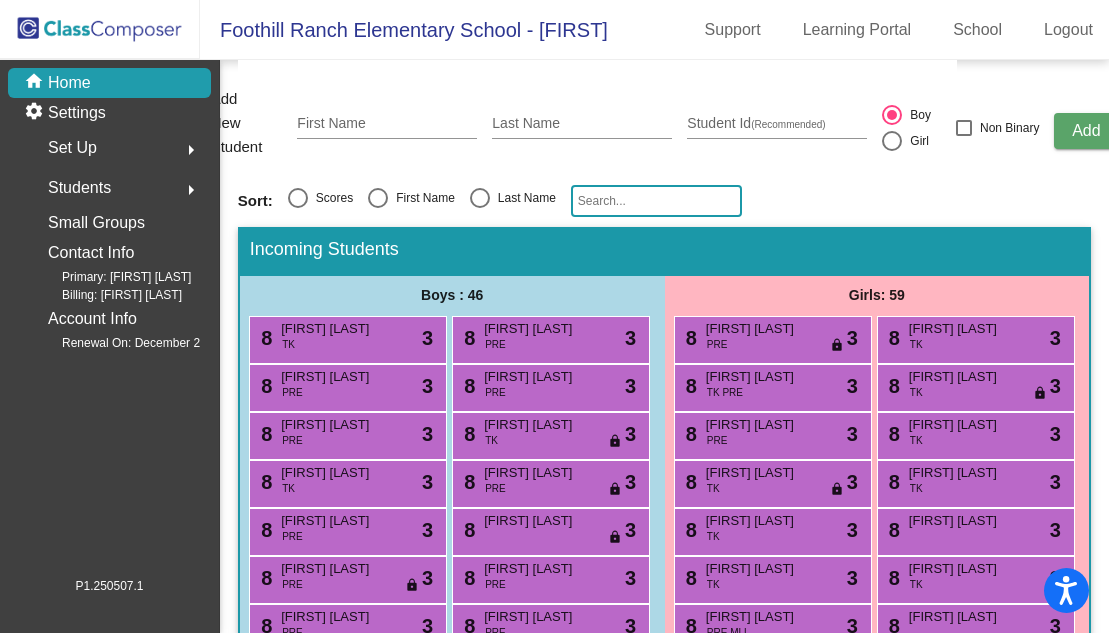 click on "[YEAR] - [YEAR]
New Incoming Kindergarten Students  New students who are entering your lowest grade level.   Adding new students to other grade levels? Please visit our  Adding a Student article to learn more  Notes Import Students Compose View Compose View & Edit Compose Identifiers:  SAI SP ML1 ML2 ML3 ML4 TK PRE MLL CST   Filter     Highlight Add New Student First Name Last Name Student Id  (Recommended)   Boy   Girl   Non Binary Add Sort:   Scores   First Name   Last Name Incoming Students Boys : 46 8 [FIRST] [LAST] TK lock do_not_disturb_alt 3 8 [FIRST] [LAST] PRE lock do_not_disturb_alt 3 8 [FIRST] [LAST] PRE lock do_not_disturb_alt 3 8 [FIRST] [LAST] PRE lock do_not_disturb_alt 3 8 [FIRST] [LAST] PRE lock do_not_disturb_alt 3 8 [FIRST] [LAST] TK lock do_not_disturb_alt 3 8 [FIRST] [LAST] TK lock do_not_disturb_alt 3 8 [FIRST] [LAST] PRE lock do_not_disturb_alt 3 8 [FIRST] [LAST] PRE lock do_not_disturb_alt 3 8 [FIRST] [LAST] lock do_not_disturb_alt 3 8 [FIRST] [LAST] PRE lock do_not_disturb_alt 3 8" 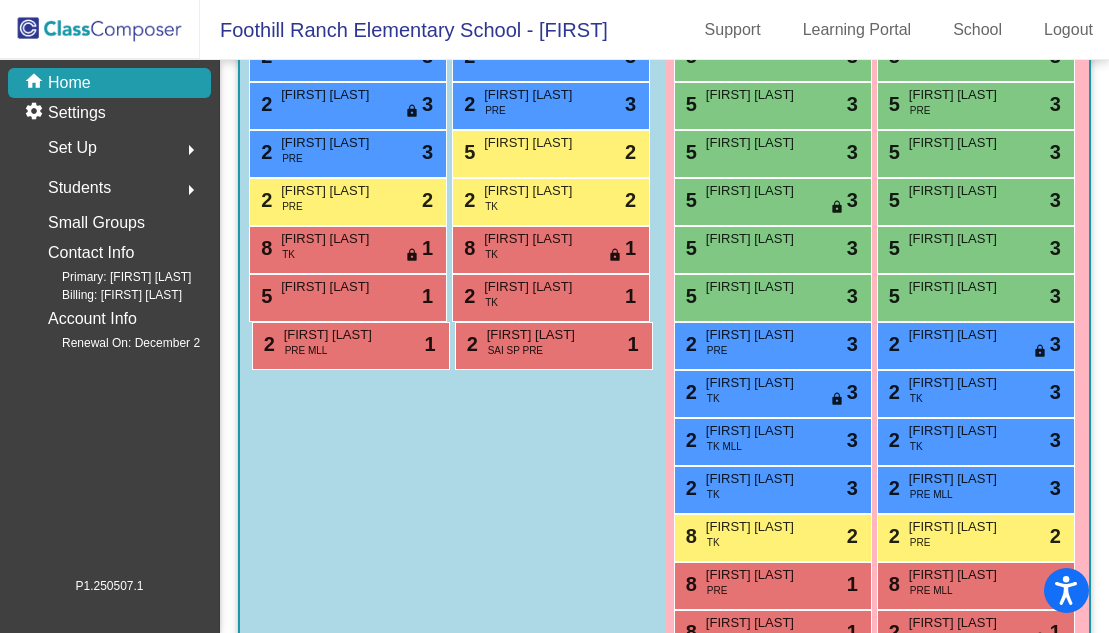 scroll, scrollTop: 1396, scrollLeft: 0, axis: vertical 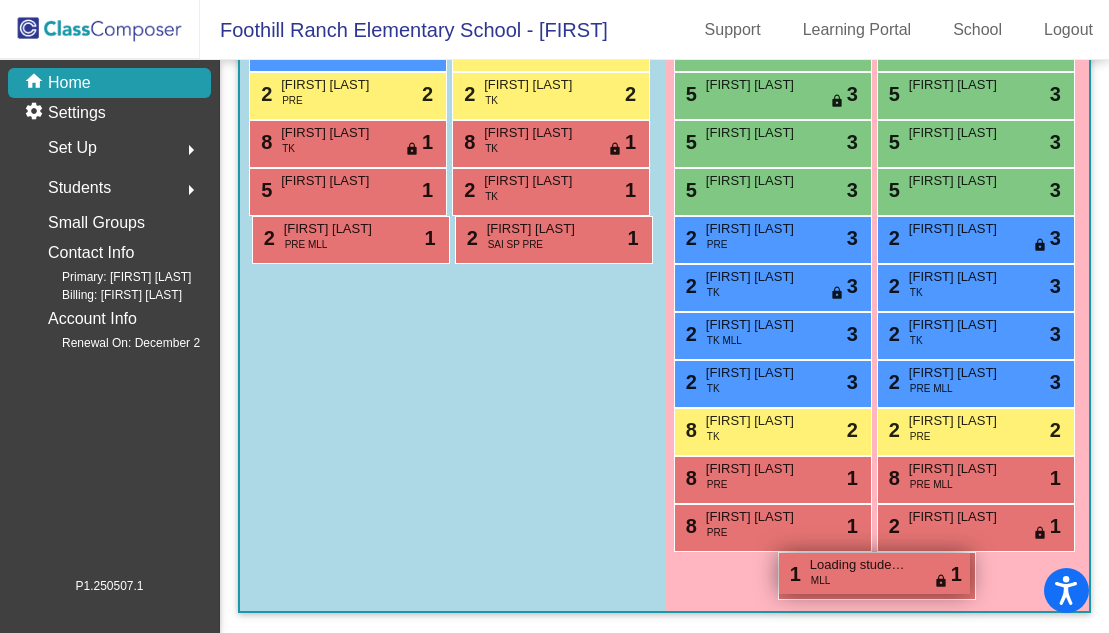 click on "Loading student card for [FIRST]" at bounding box center (860, 565) 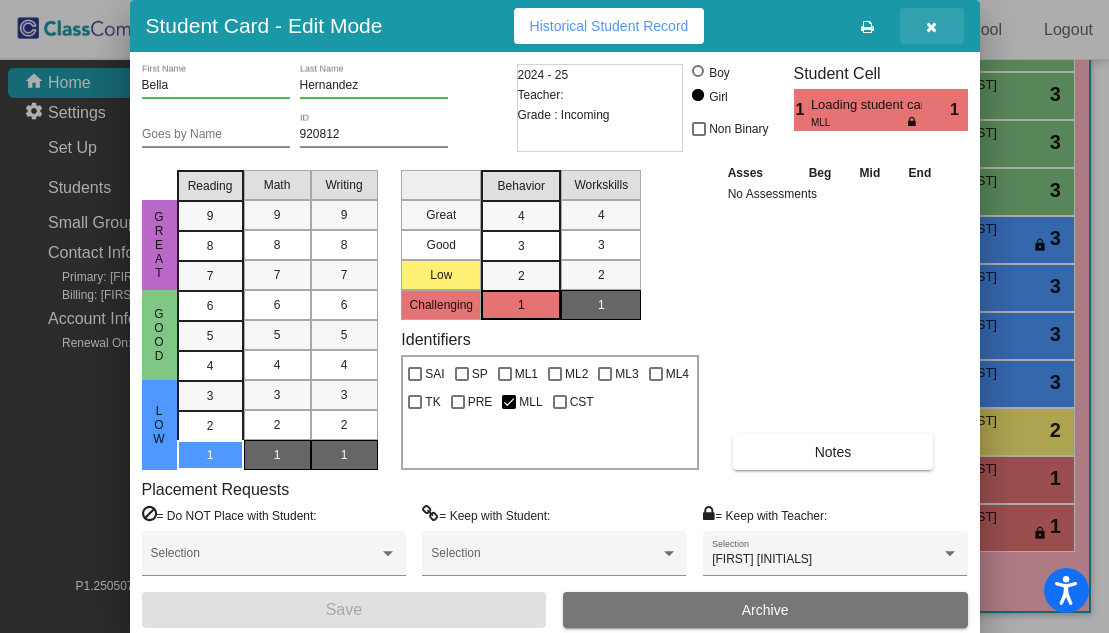 click at bounding box center [931, 27] 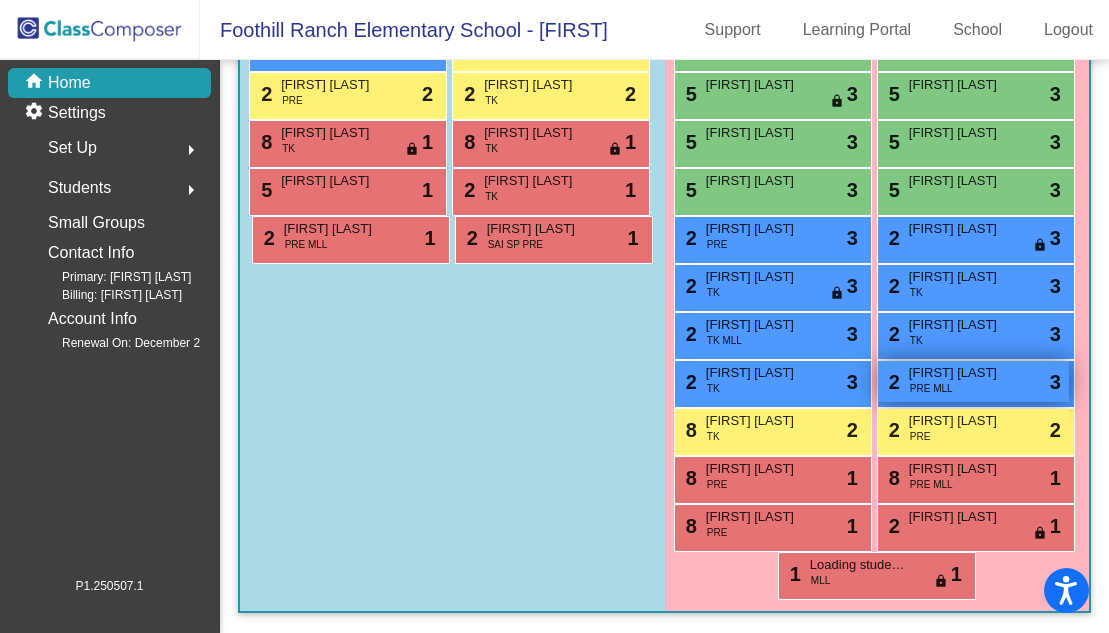 click on "[FIRST] [LAST]" at bounding box center [959, 373] 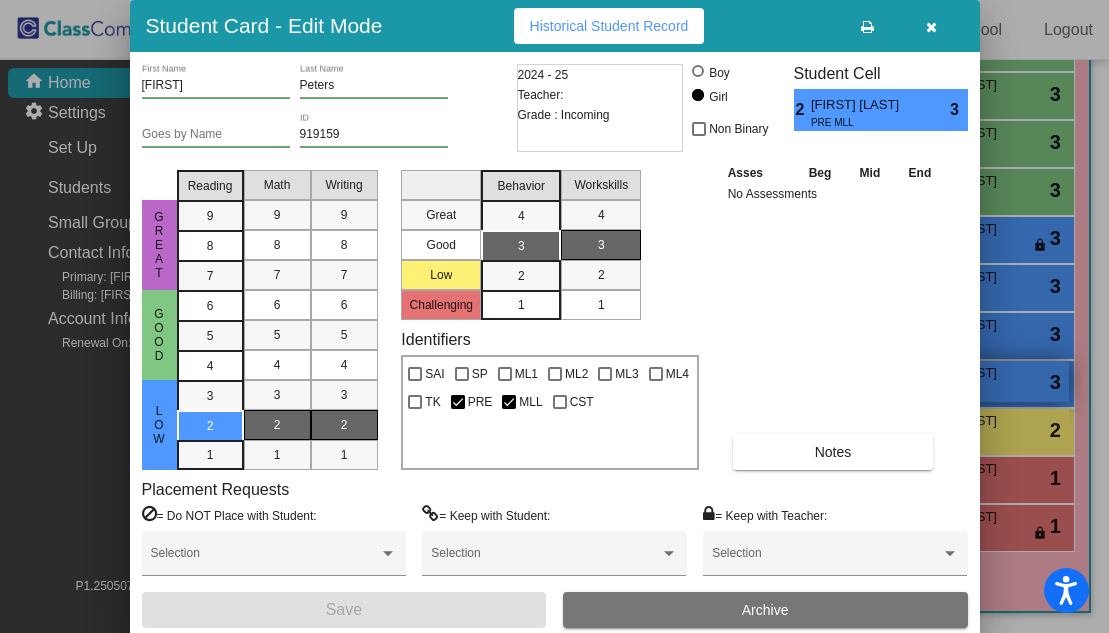 scroll, scrollTop: 0, scrollLeft: 0, axis: both 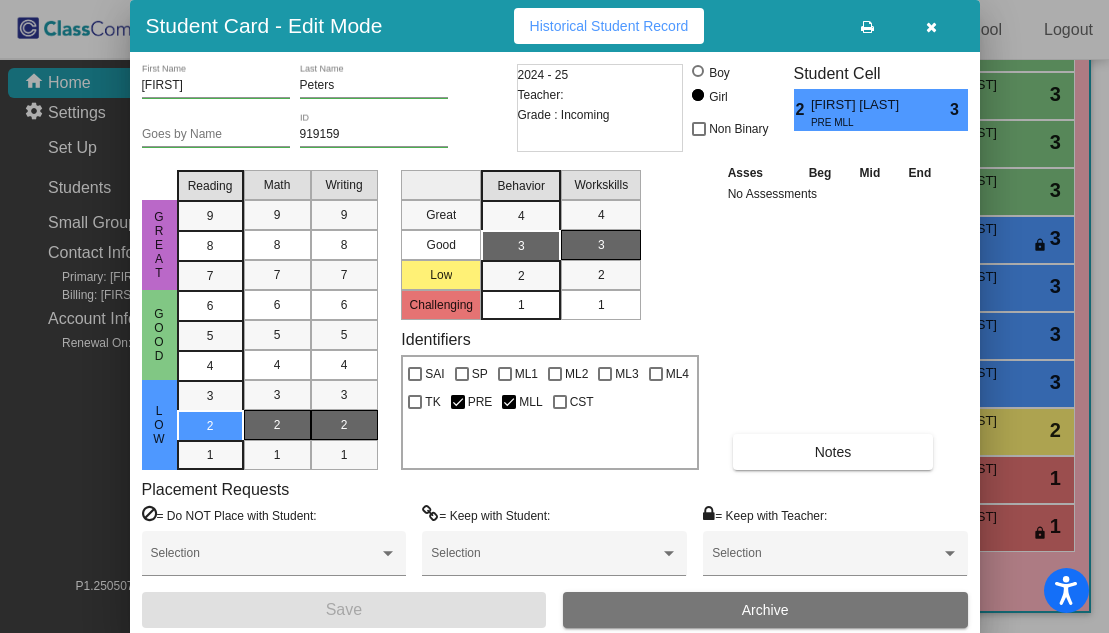 click at bounding box center (931, 27) 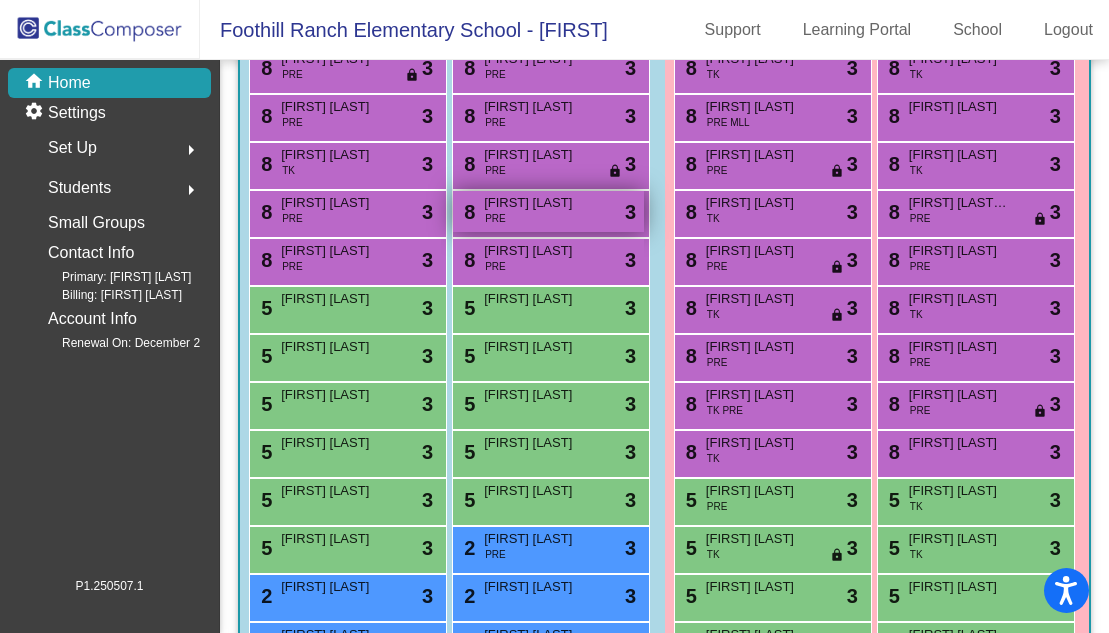 scroll, scrollTop: 744, scrollLeft: 0, axis: vertical 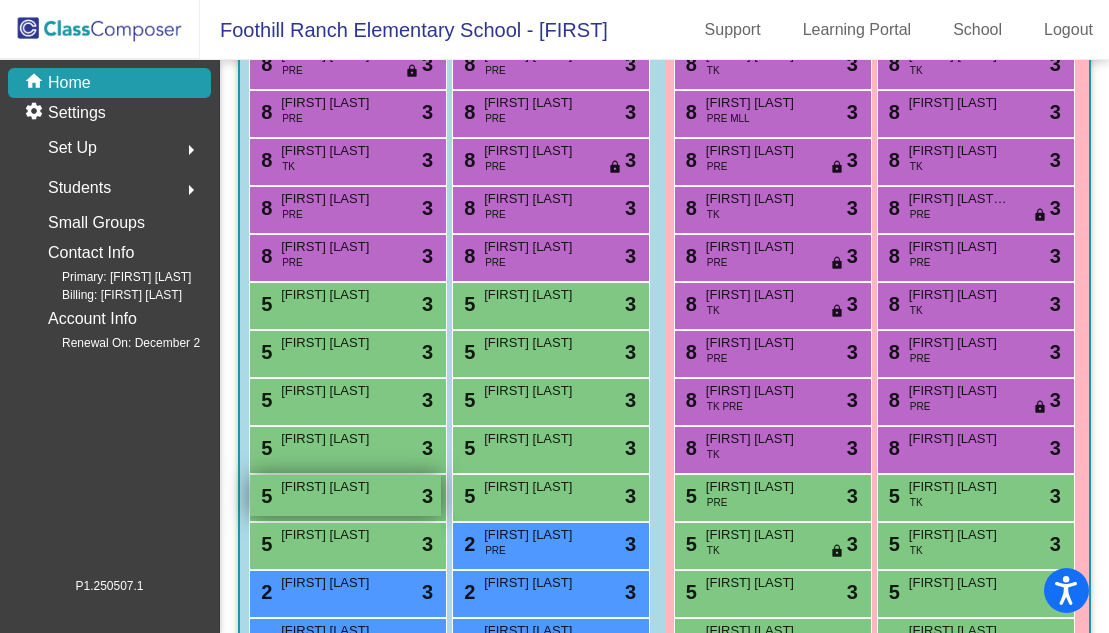 click on "[FIRST] [LAST]" at bounding box center (331, 487) 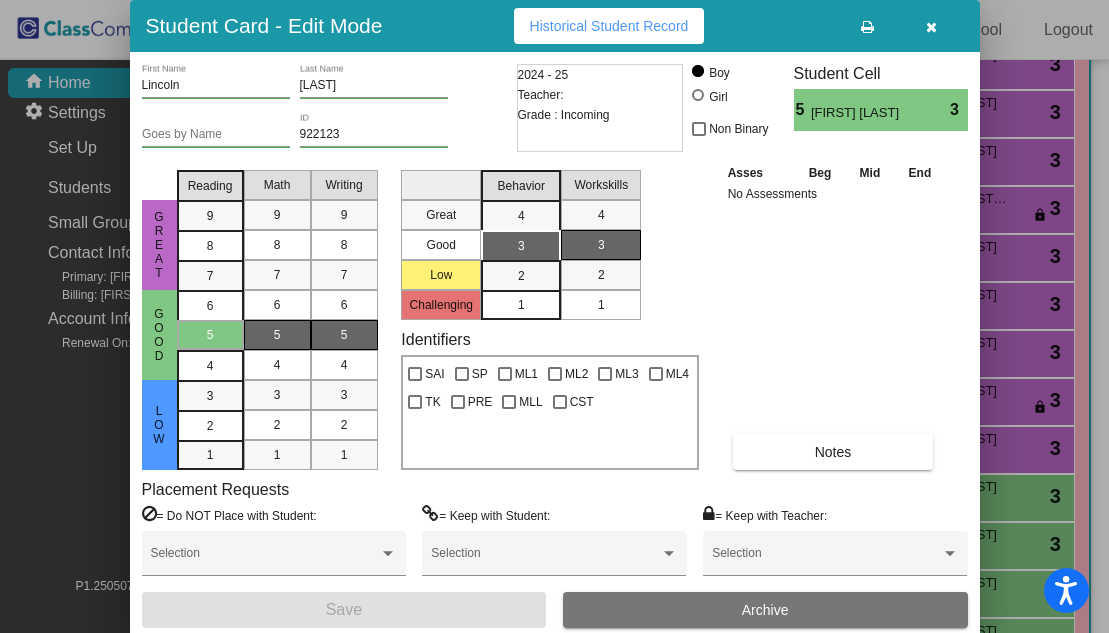 click at bounding box center (931, 27) 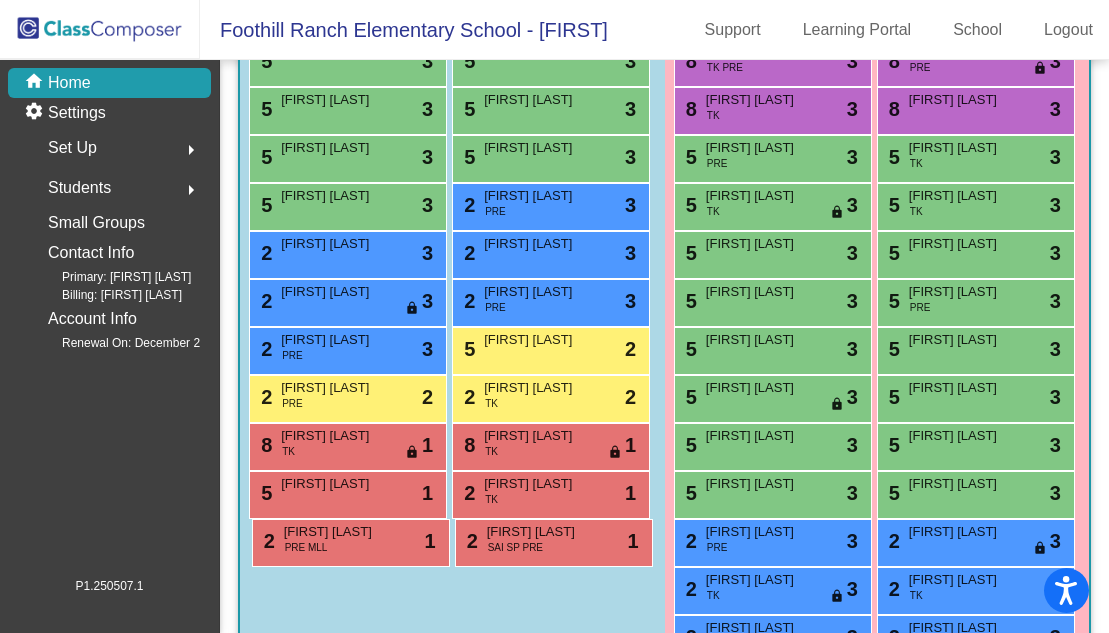 scroll, scrollTop: 1086, scrollLeft: 0, axis: vertical 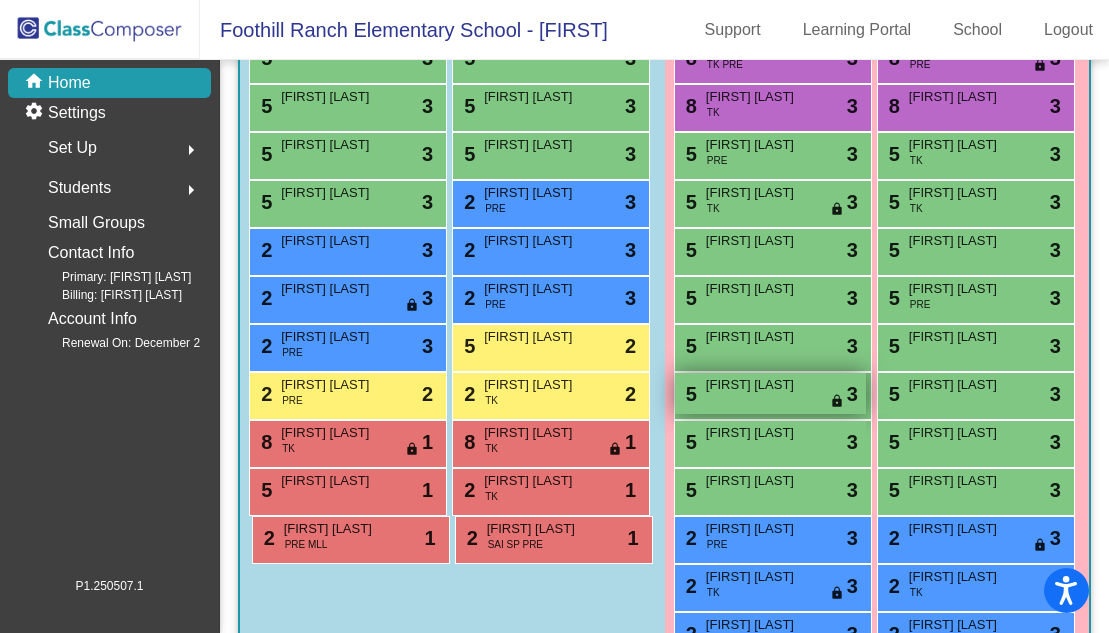 click on "[FIRST] [LAST]" at bounding box center [756, 385] 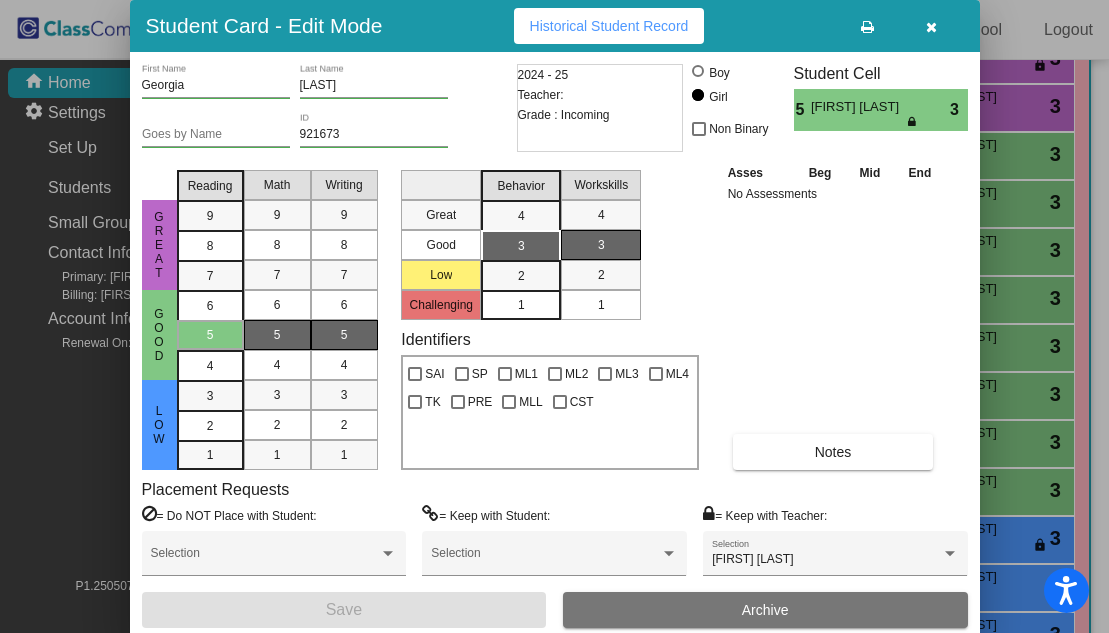 click at bounding box center [931, 27] 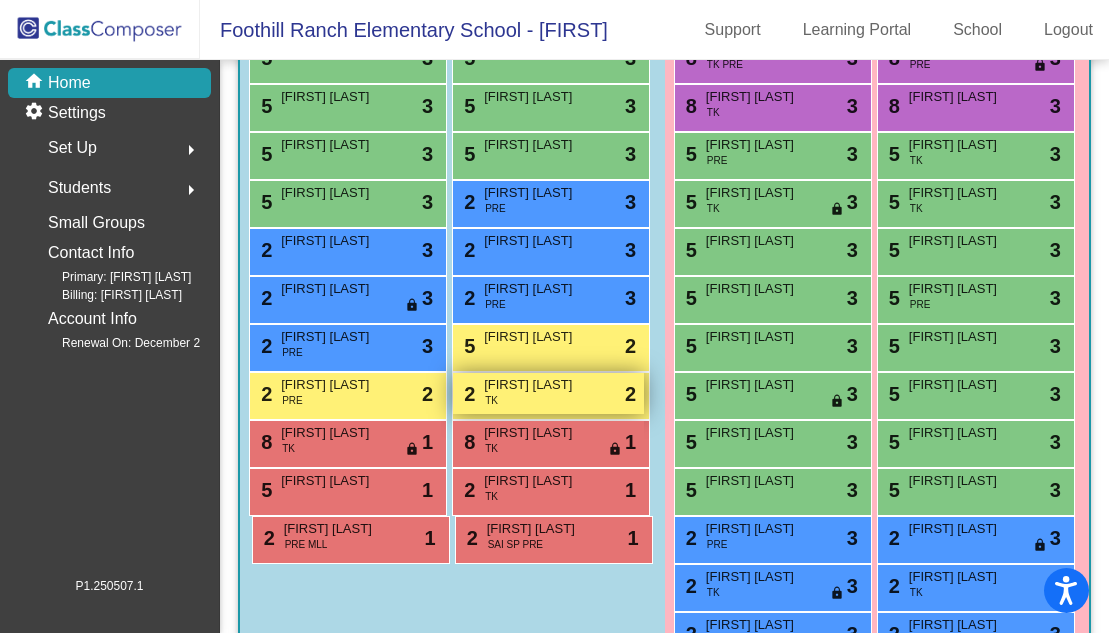 click on "[FIRST] [LAST]" at bounding box center [534, 385] 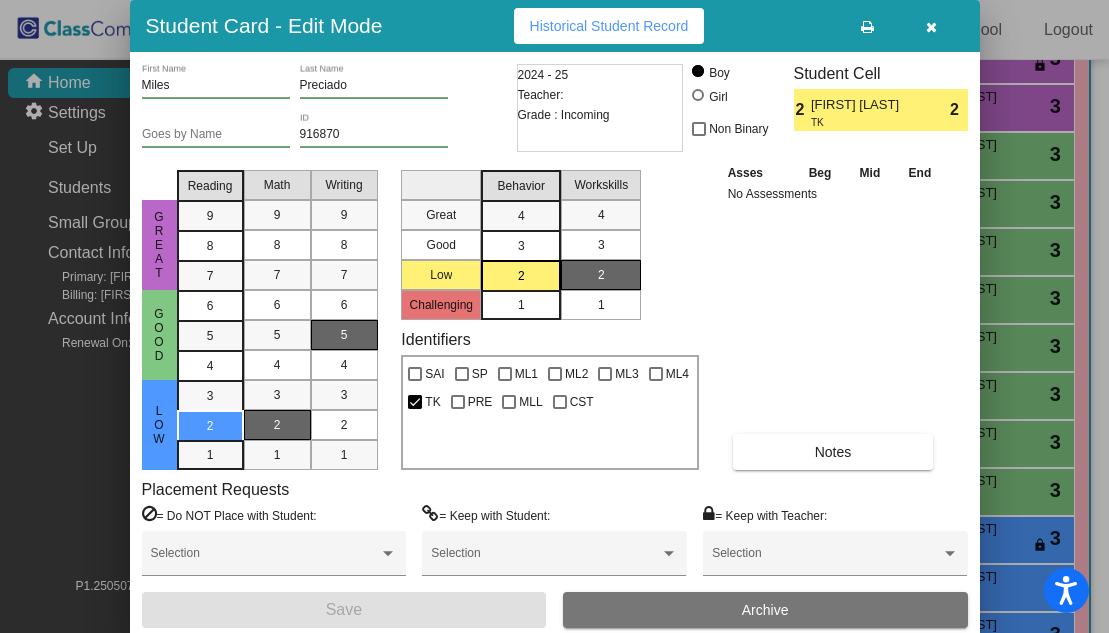 click at bounding box center [931, 27] 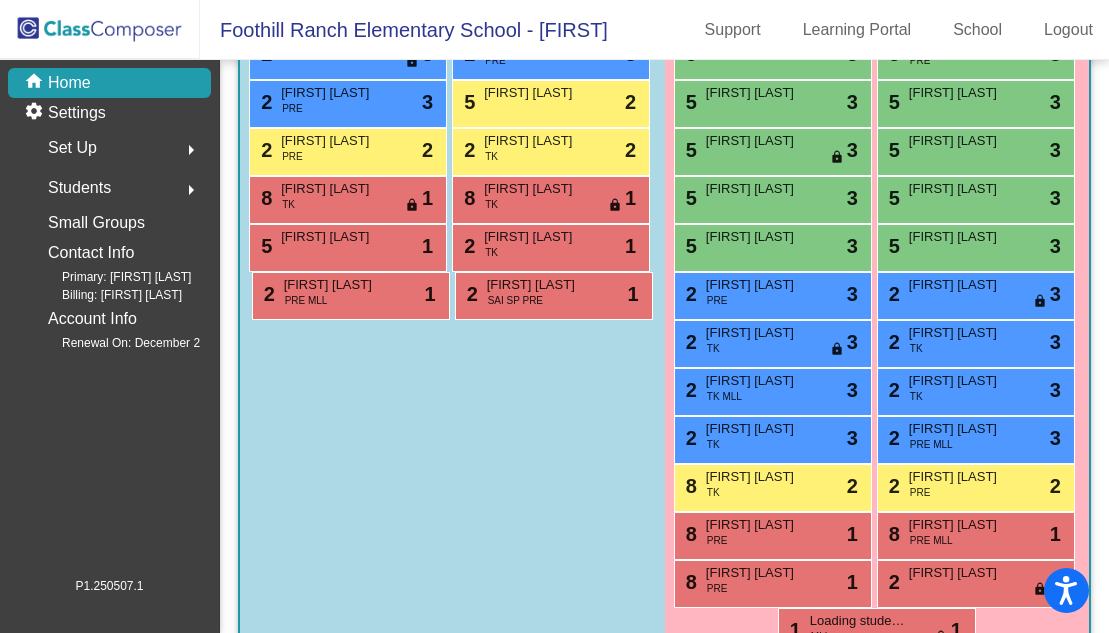 scroll, scrollTop: 1396, scrollLeft: 0, axis: vertical 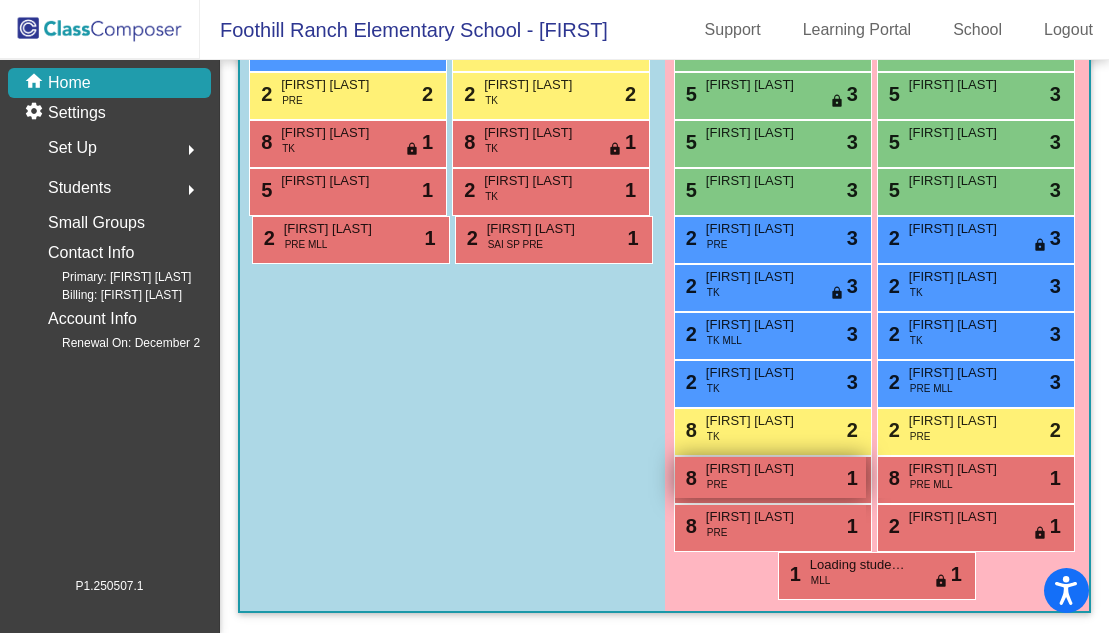 click on "[NUMBER] [FIRST] [LAST] PRE lock do_not_disturb_alt 1" at bounding box center (770, 477) 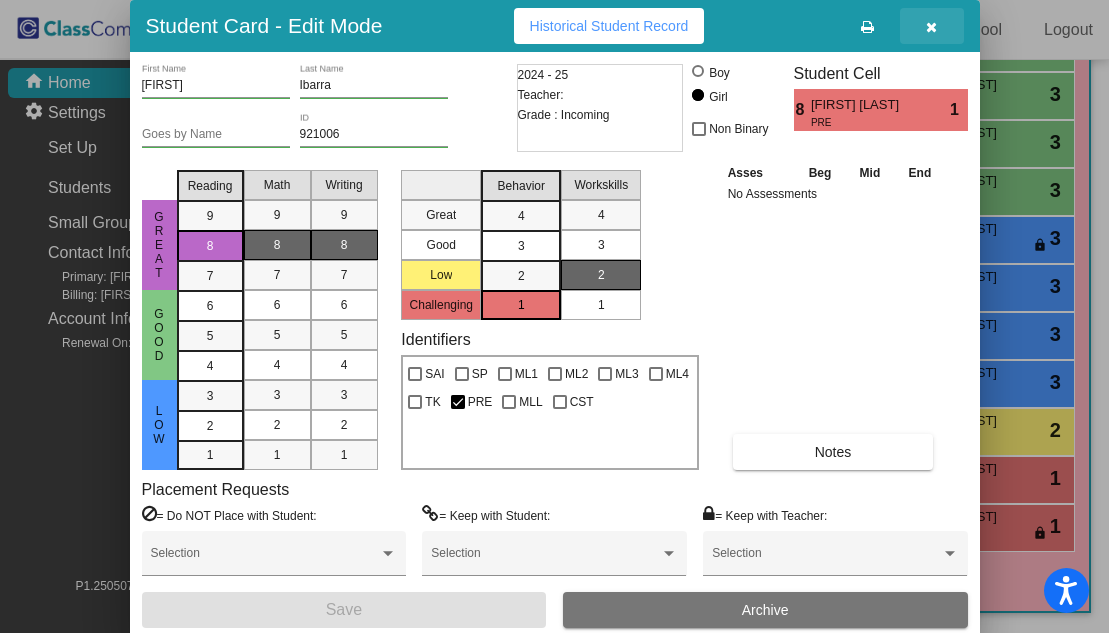 click at bounding box center [931, 27] 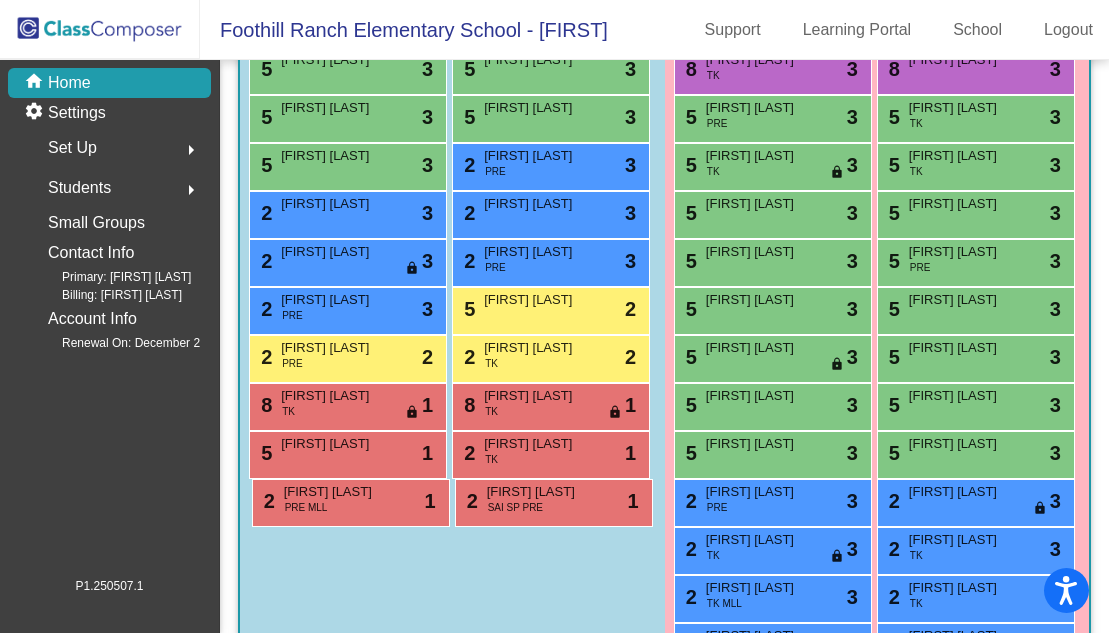 scroll, scrollTop: 1121, scrollLeft: 0, axis: vertical 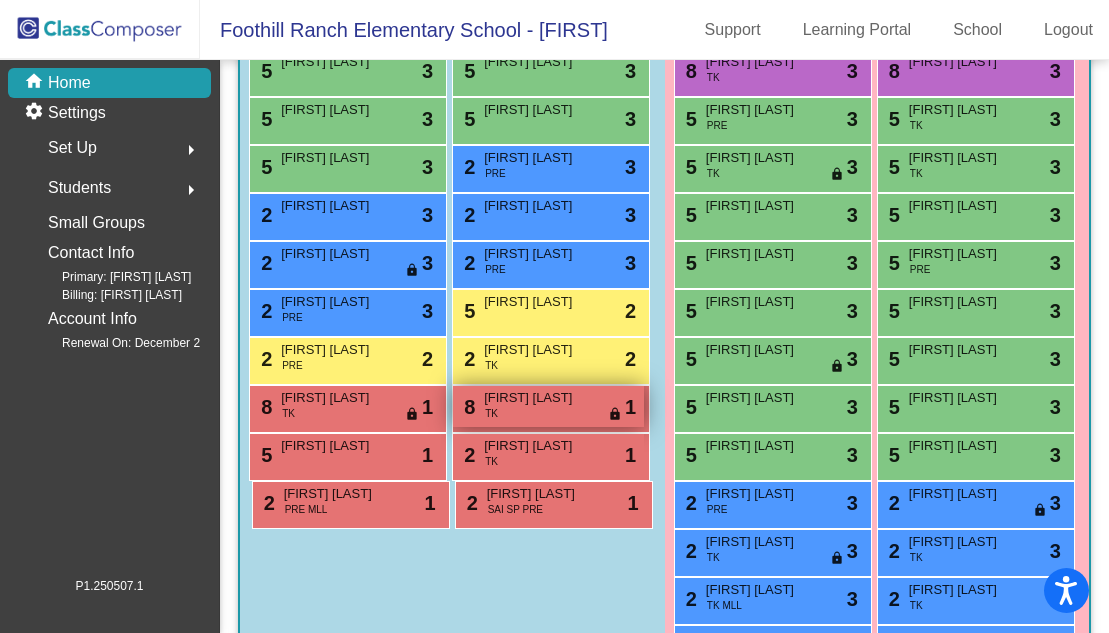 click on "[NUMBER] [LAST] TK lock do_not_disturb_alt 1" at bounding box center [548, 406] 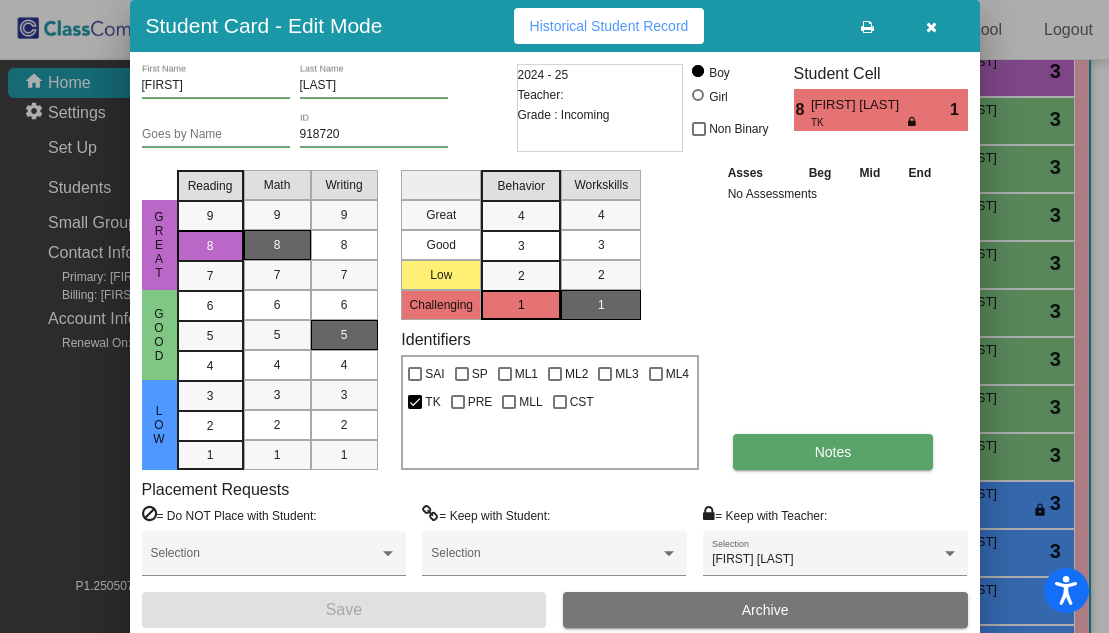 click on "Notes" at bounding box center (833, 452) 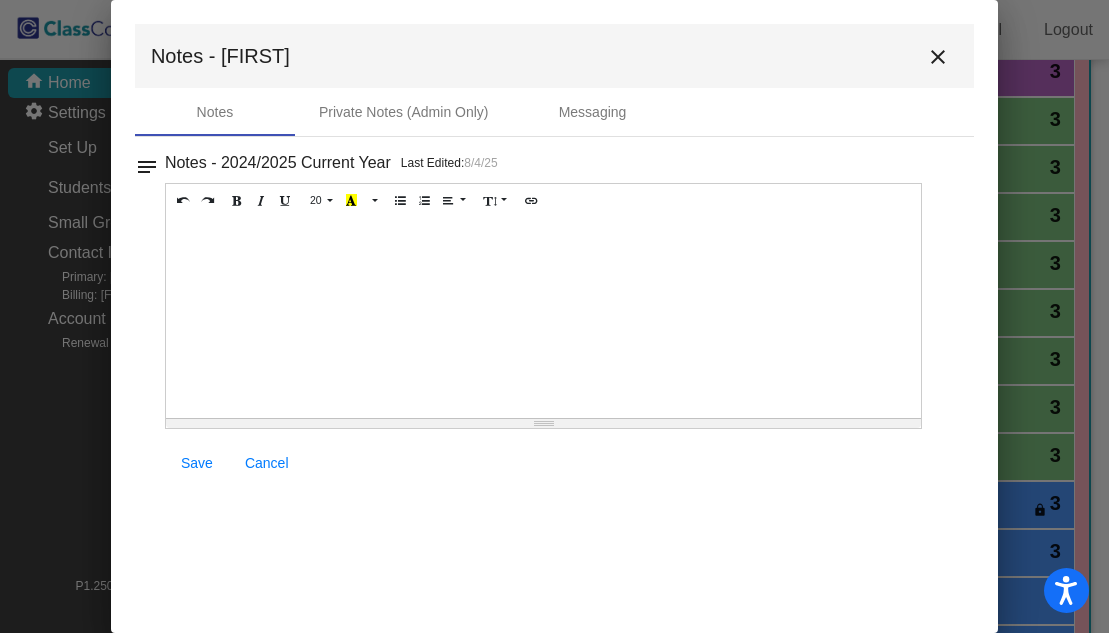 click on "close" at bounding box center (938, 57) 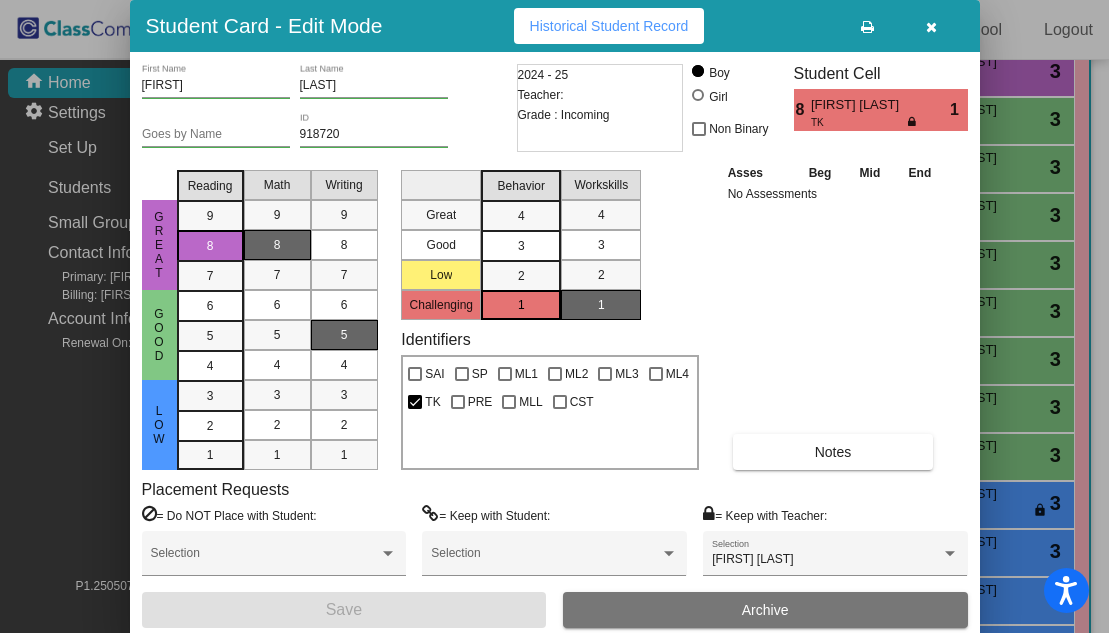 click at bounding box center [931, 27] 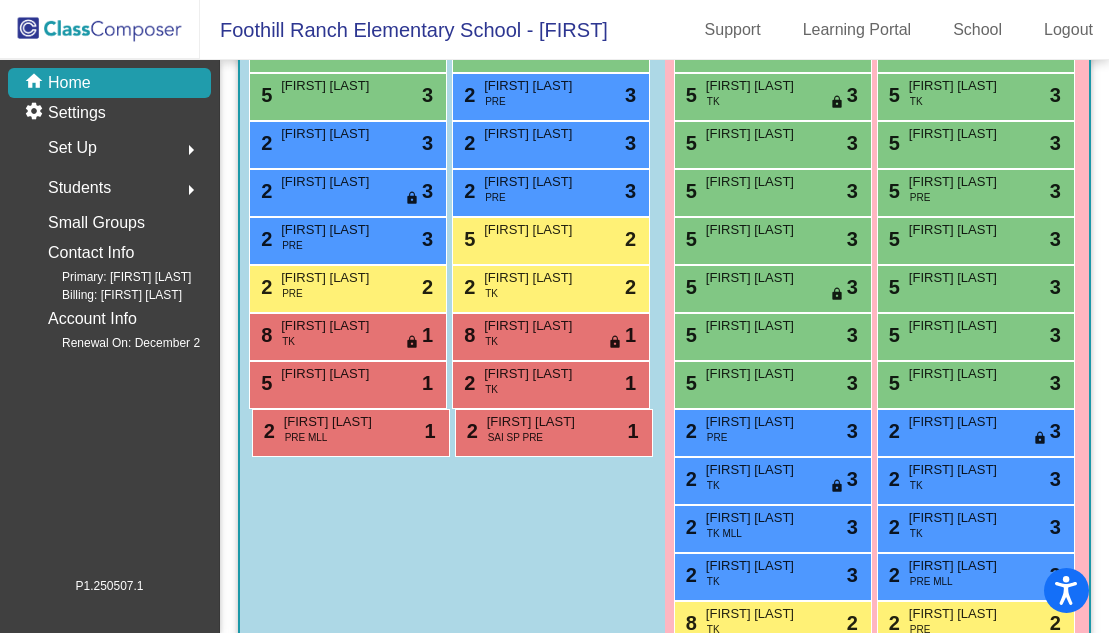 scroll, scrollTop: 1197, scrollLeft: 0, axis: vertical 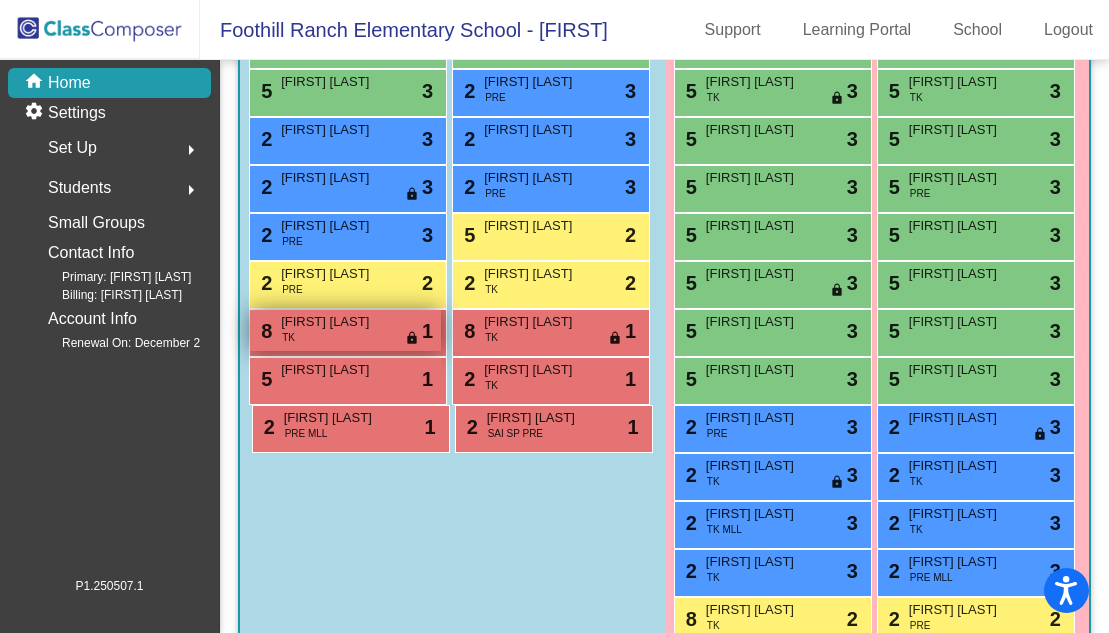 click on "[NUMBER] [LAST] TK lock do_not_disturb_alt 1" at bounding box center (345, 330) 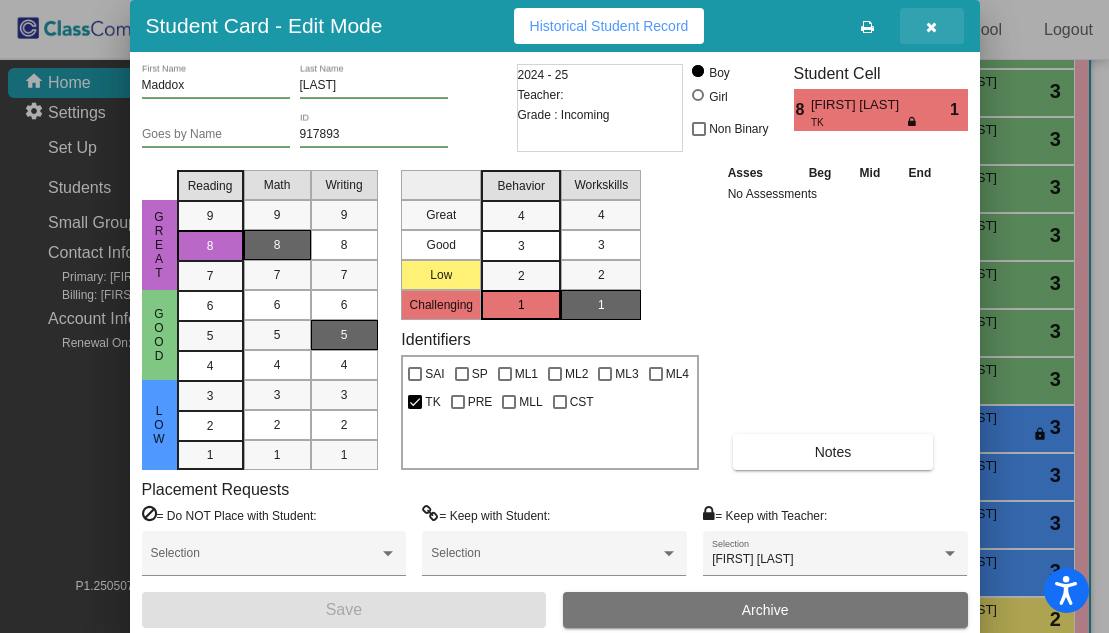 click at bounding box center [931, 27] 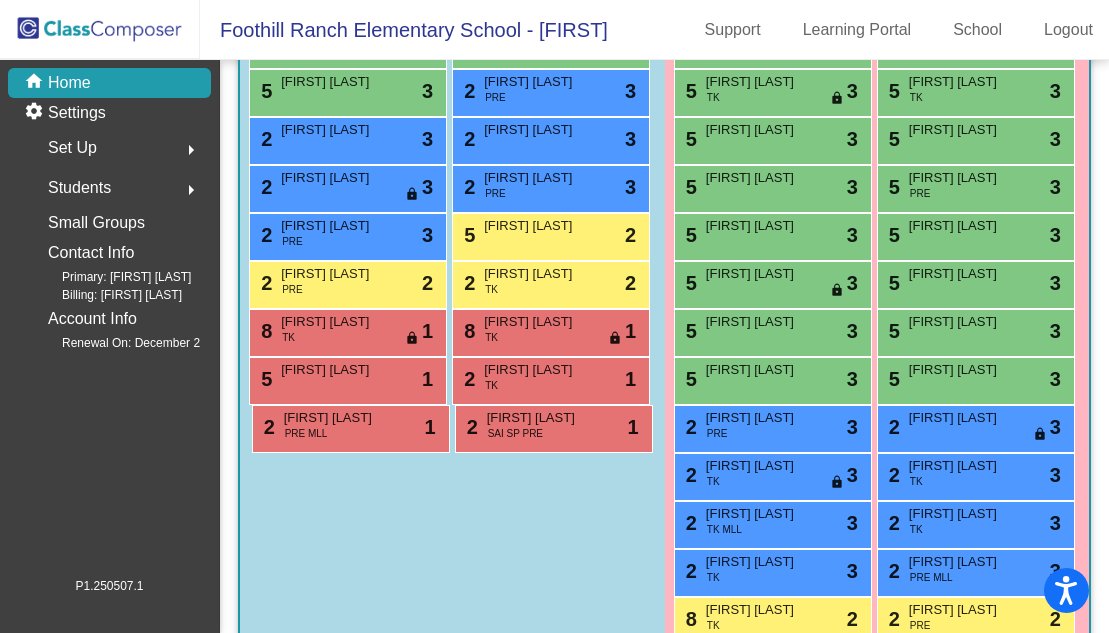 scroll, scrollTop: 0, scrollLeft: 0, axis: both 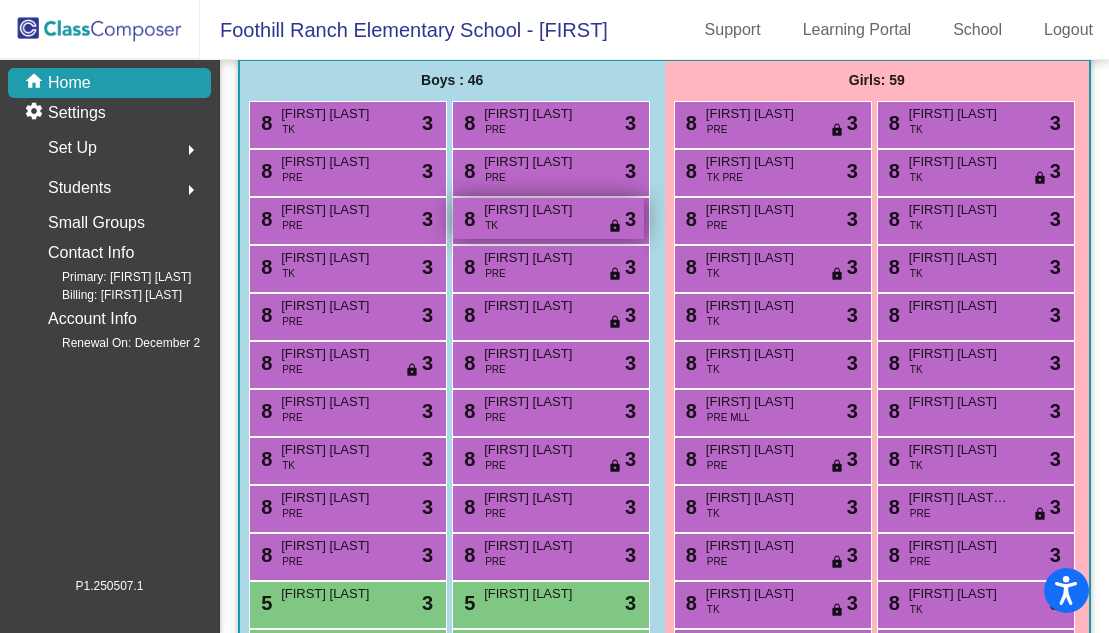 click on "[NUMBER] [FIRST] [LAST] TK lock do_not_disturb_alt 3" at bounding box center (548, 218) 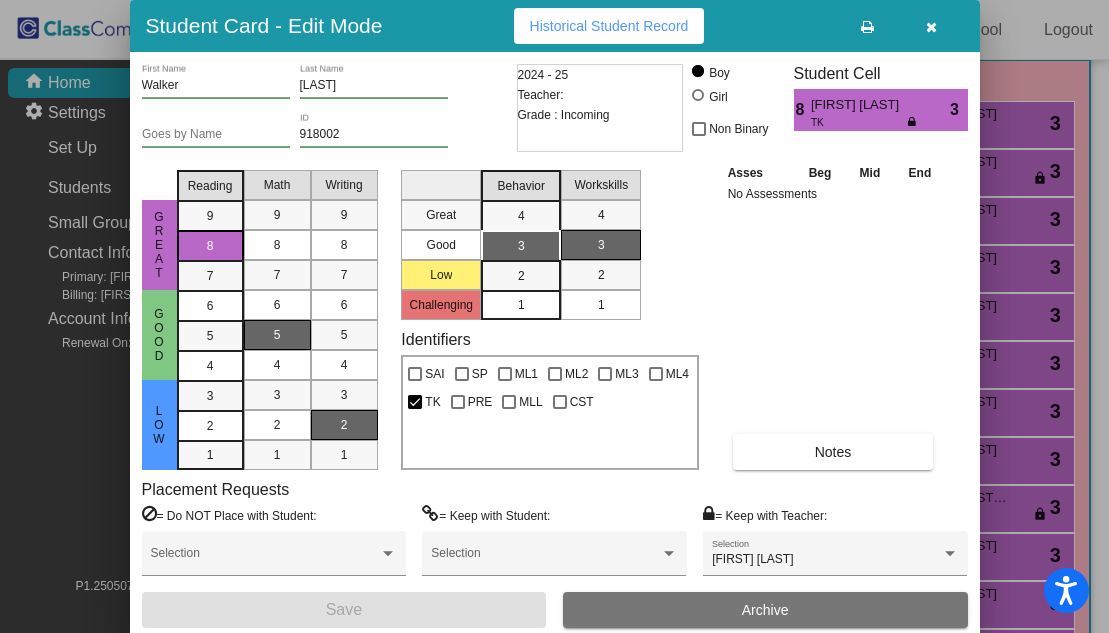 click at bounding box center (931, 27) 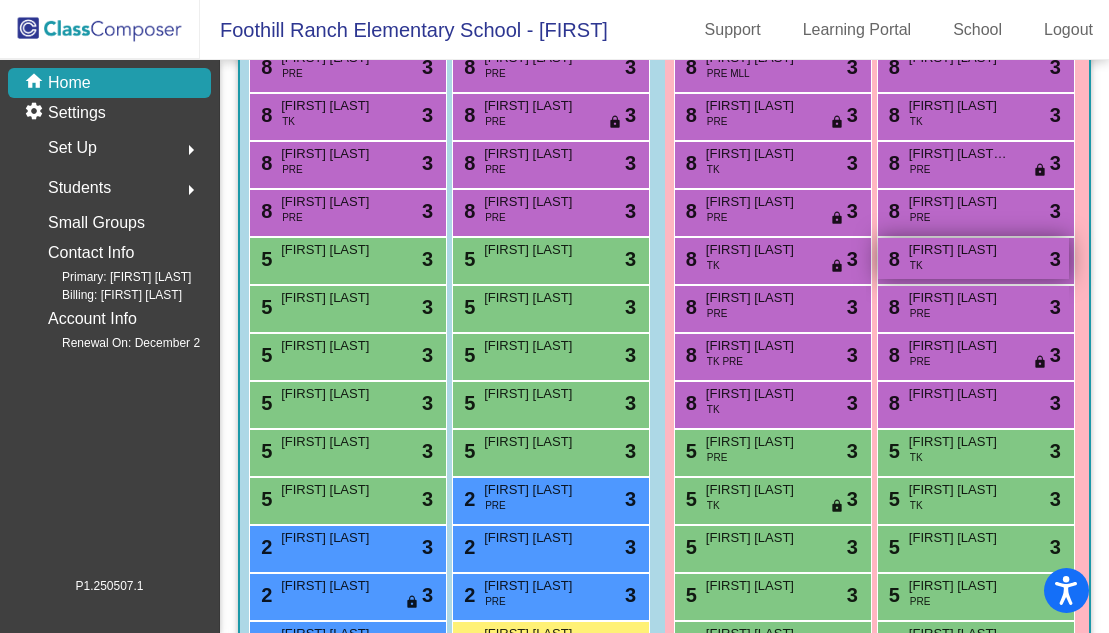 scroll, scrollTop: 786, scrollLeft: 0, axis: vertical 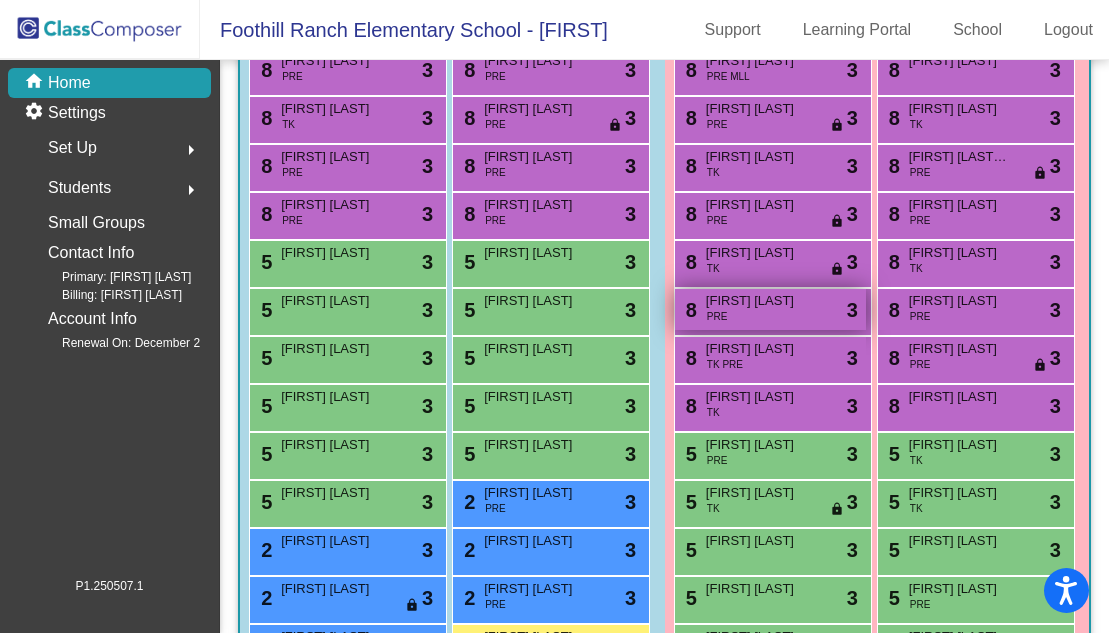 click on "[NUMBER] [FIRST] [LAST] PRE lock do_not_disturb_alt 3" at bounding box center [770, 309] 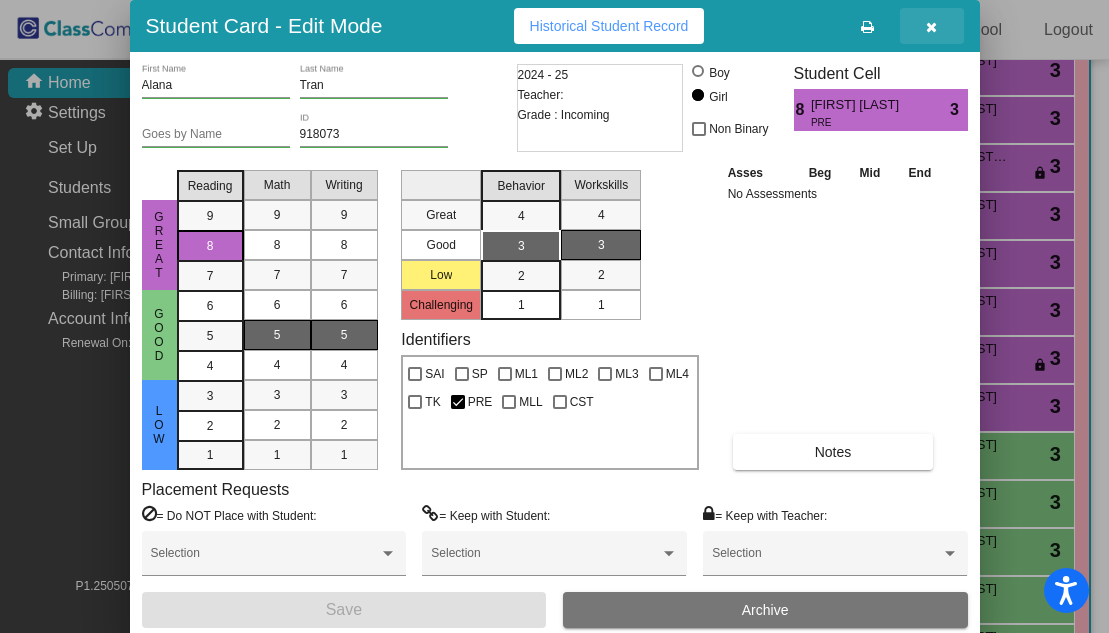 click at bounding box center (931, 27) 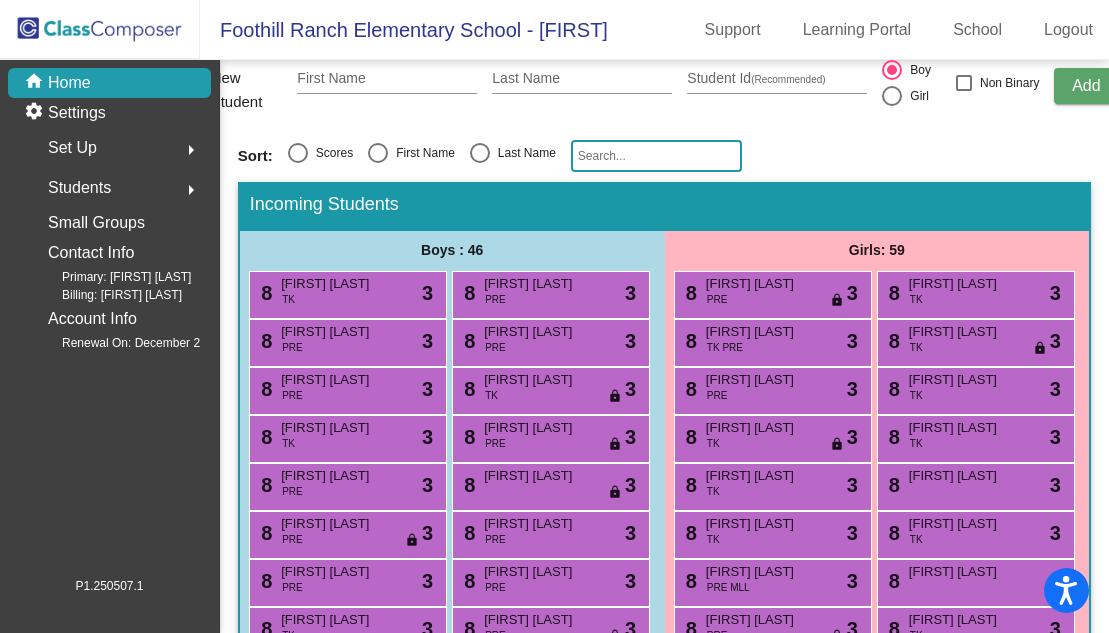 scroll, scrollTop: 277, scrollLeft: 0, axis: vertical 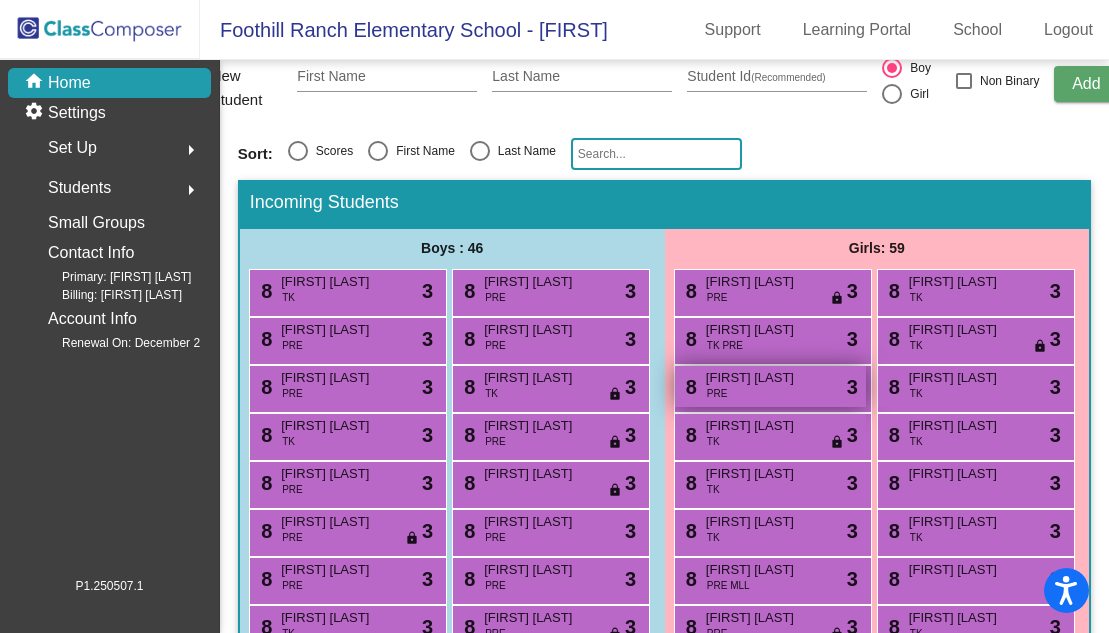 click on "[FIRST] [LAST]" at bounding box center (756, 378) 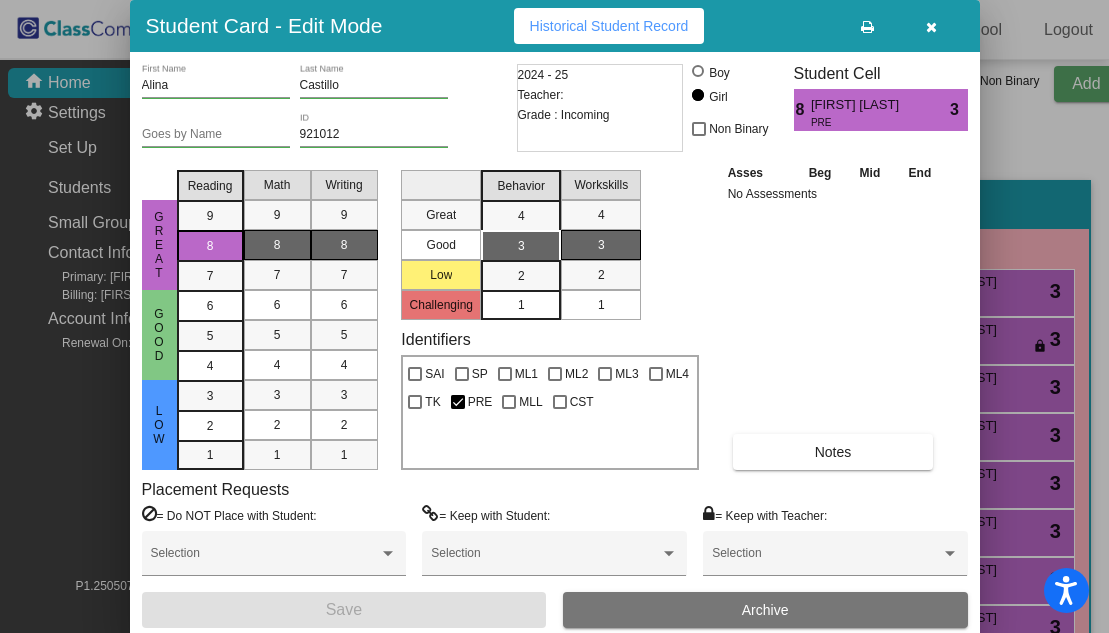 click at bounding box center [931, 27] 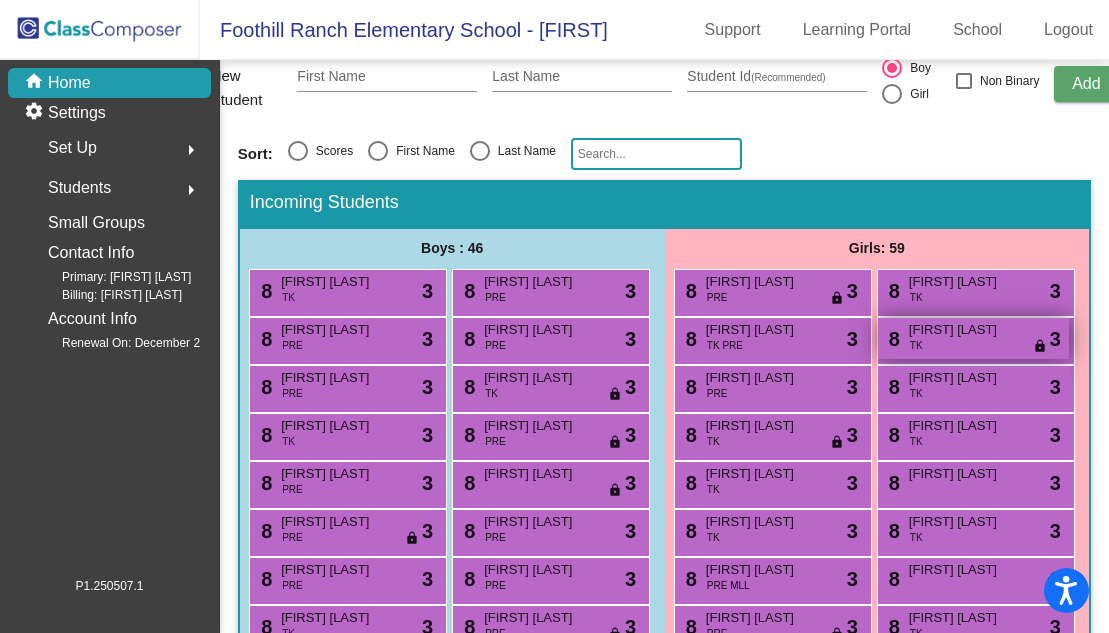 click on "[NUMBER] [FIRST] [LAST] TK lock do_not_disturb_alt 3" at bounding box center (973, 338) 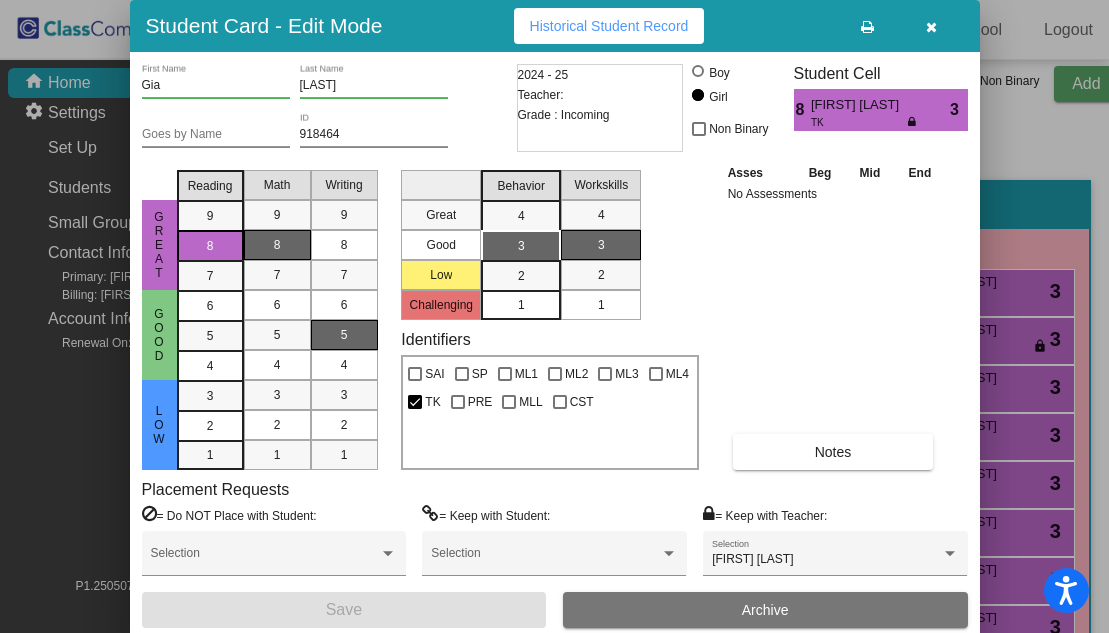 click at bounding box center (931, 27) 